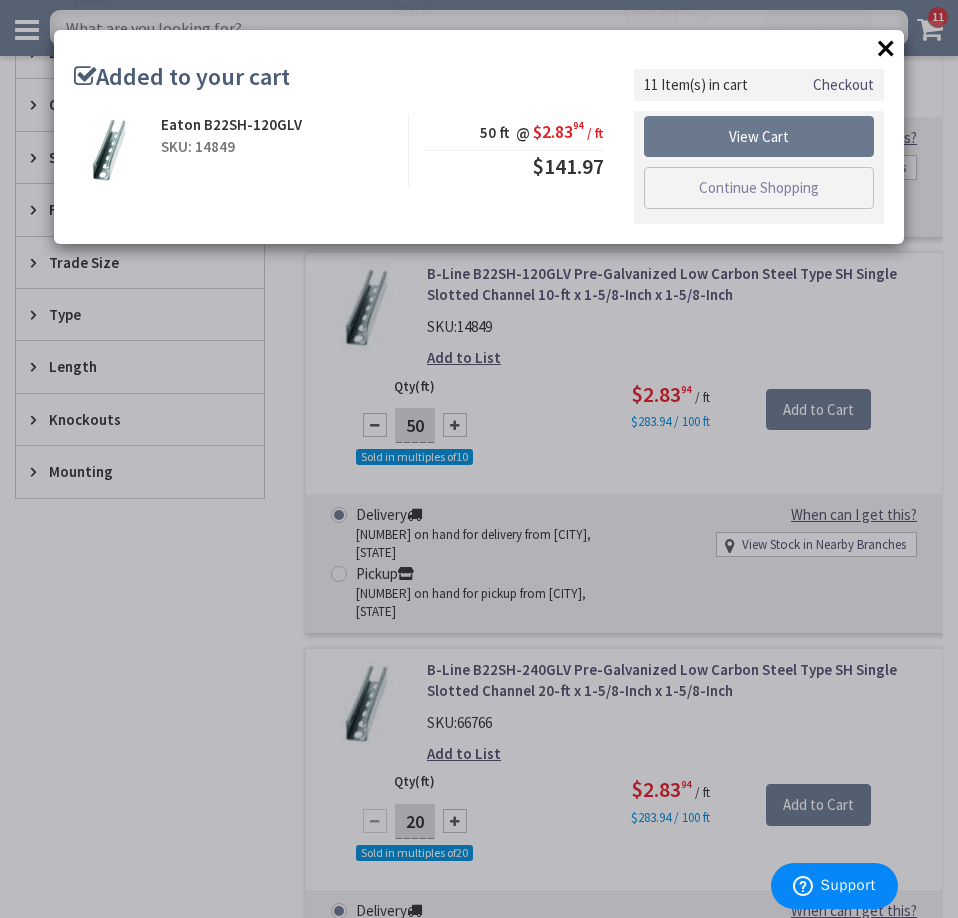 scroll, scrollTop: 700, scrollLeft: 0, axis: vertical 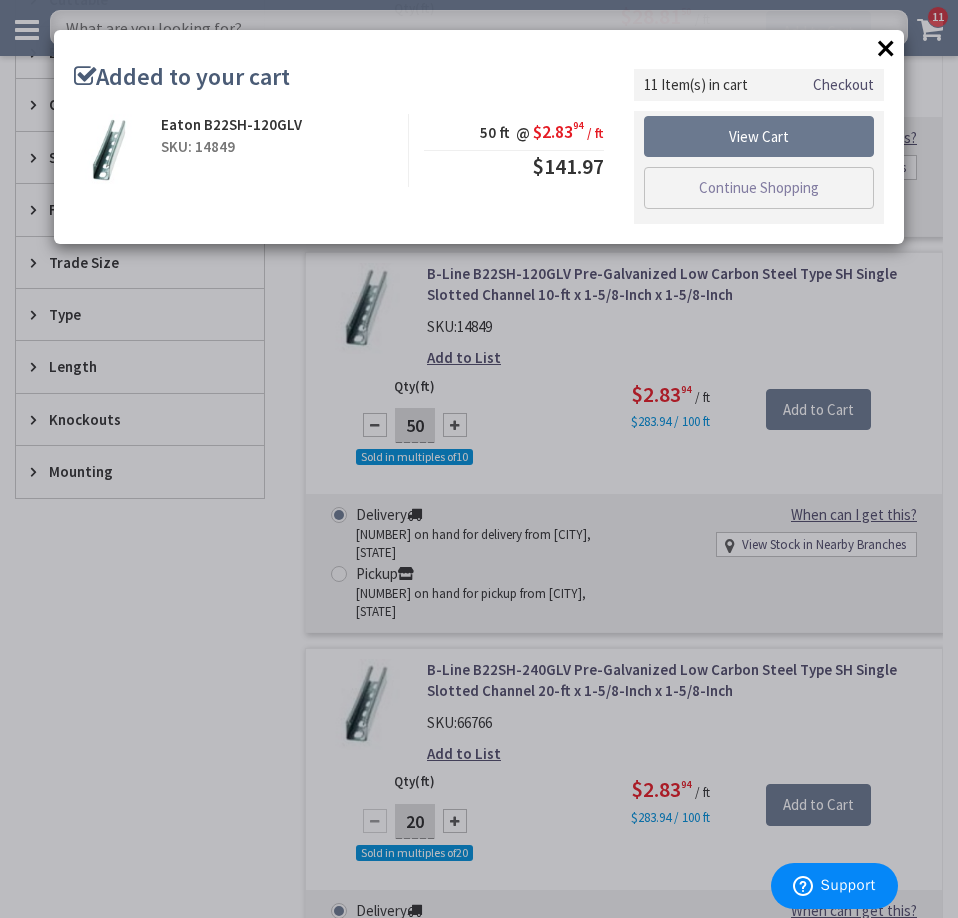 click on "×" at bounding box center (886, 48) 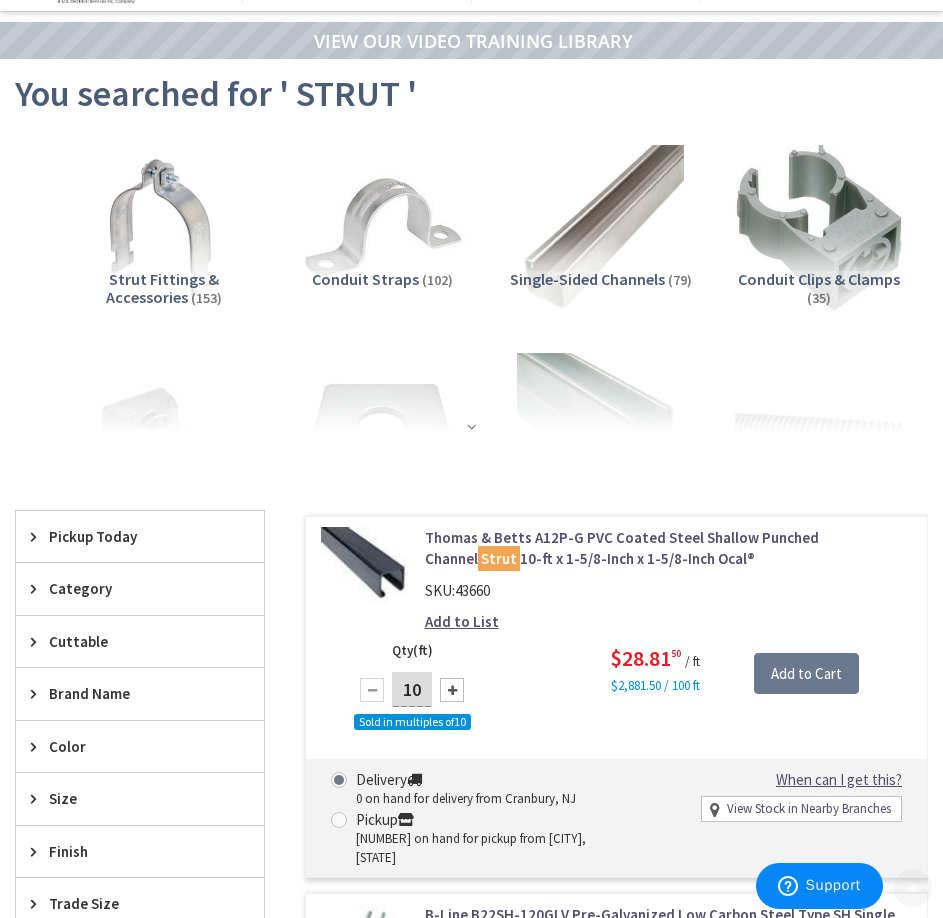 scroll, scrollTop: 0, scrollLeft: 0, axis: both 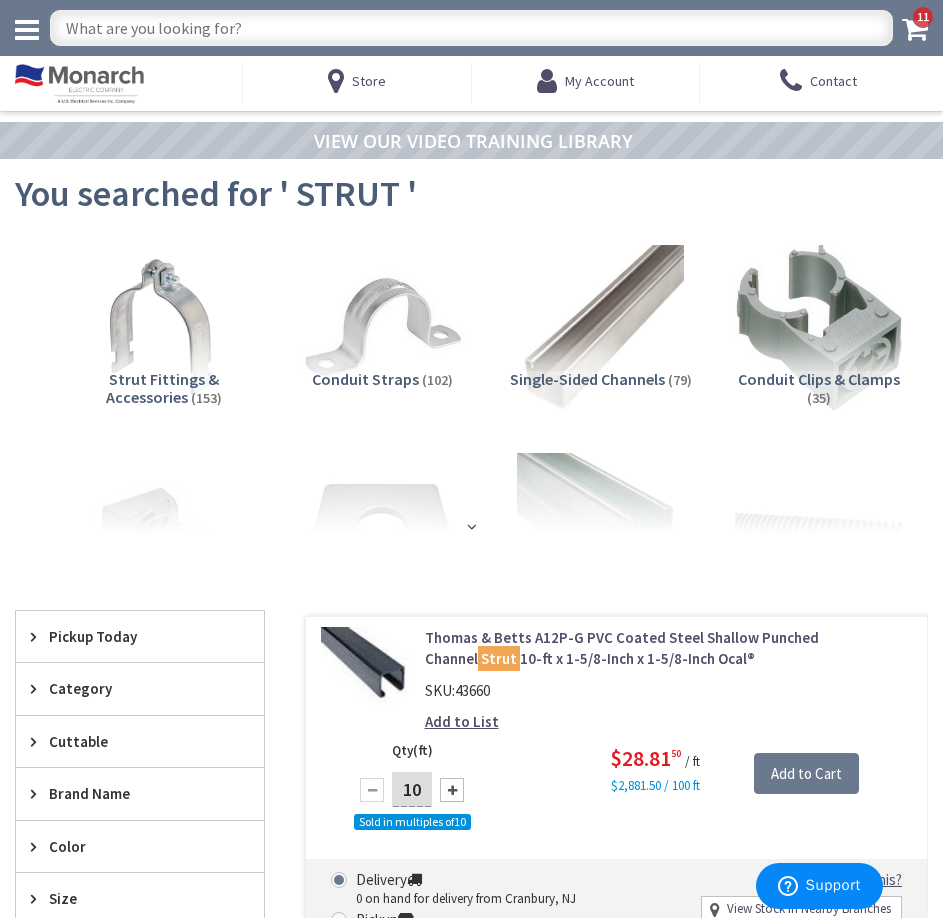 click at bounding box center [471, 28] 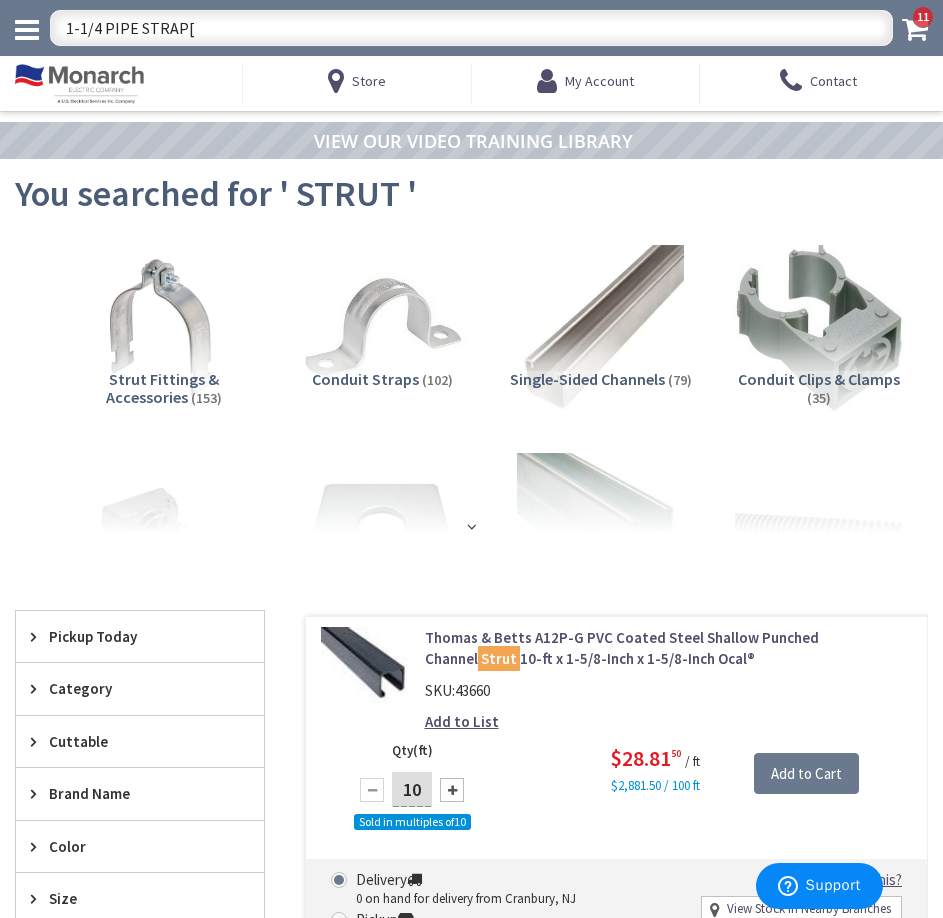 type on "1-1/4 PIPE STRAP" 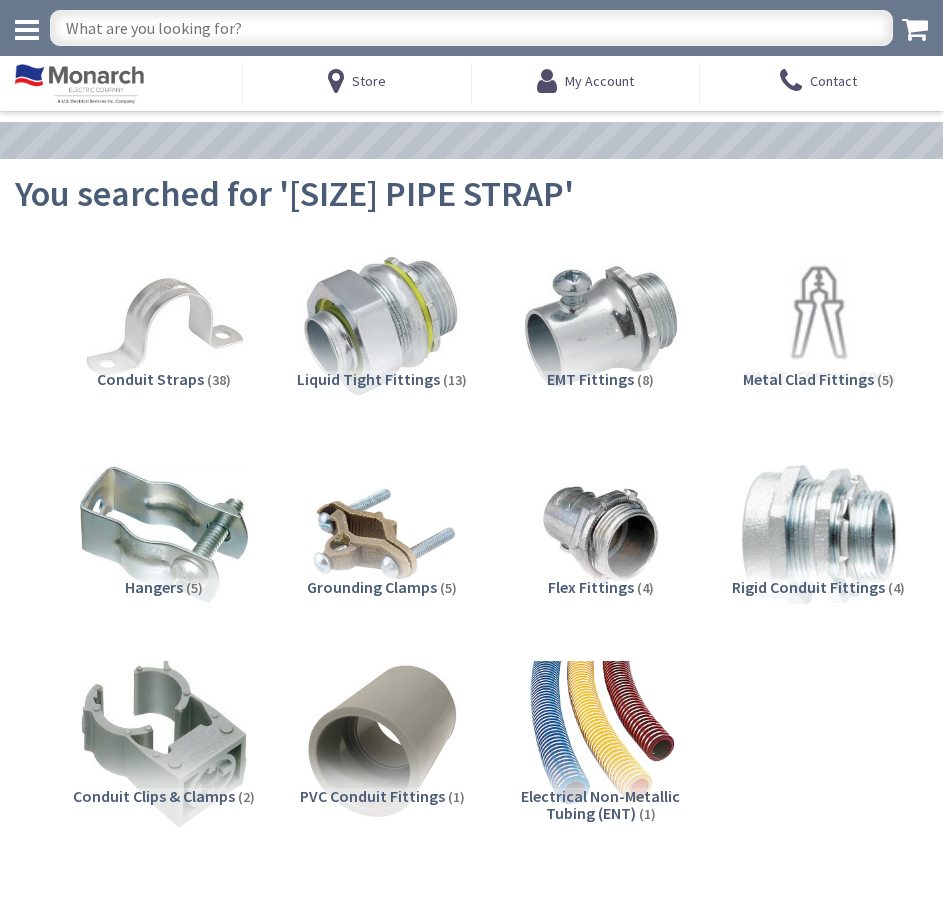scroll, scrollTop: 0, scrollLeft: 0, axis: both 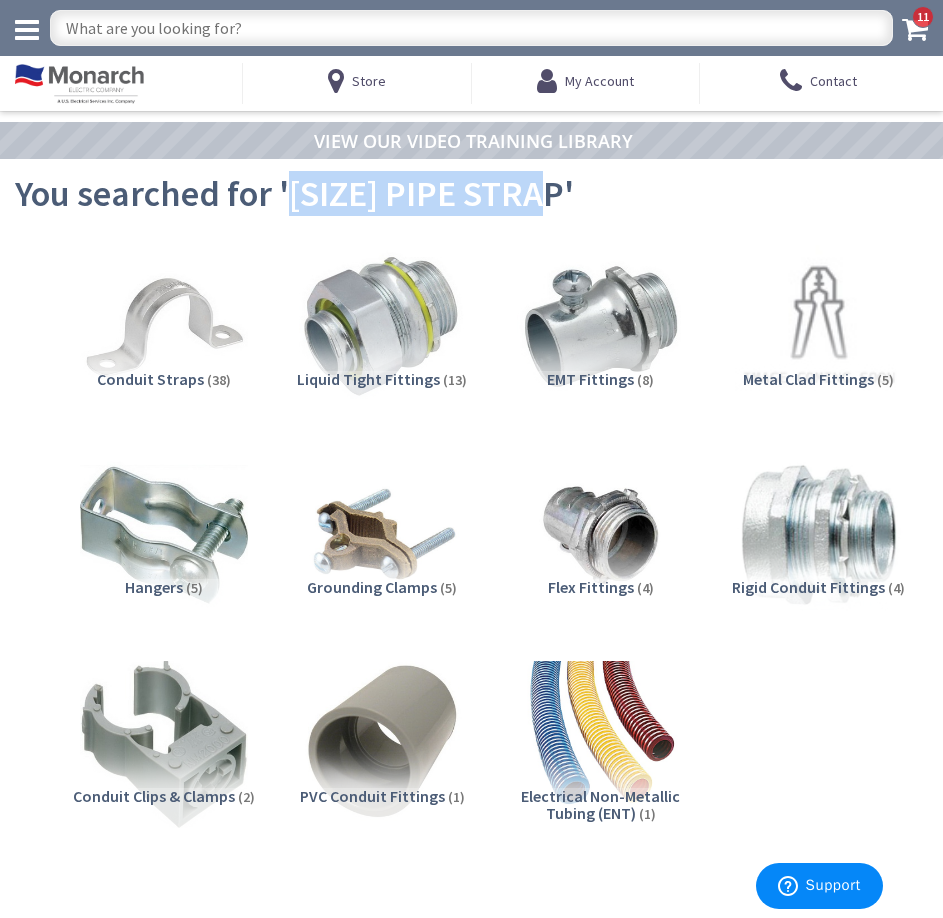drag, startPoint x: 557, startPoint y: 181, endPoint x: 285, endPoint y: 199, distance: 272.59494 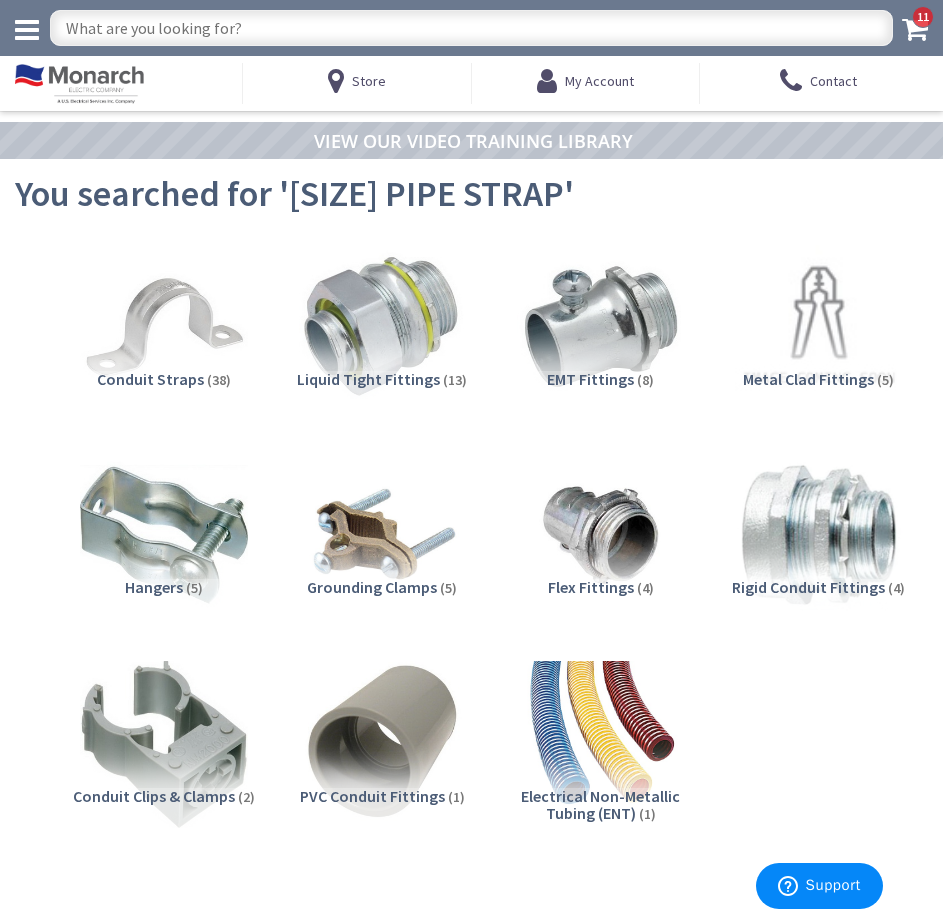 click at bounding box center (471, 28) 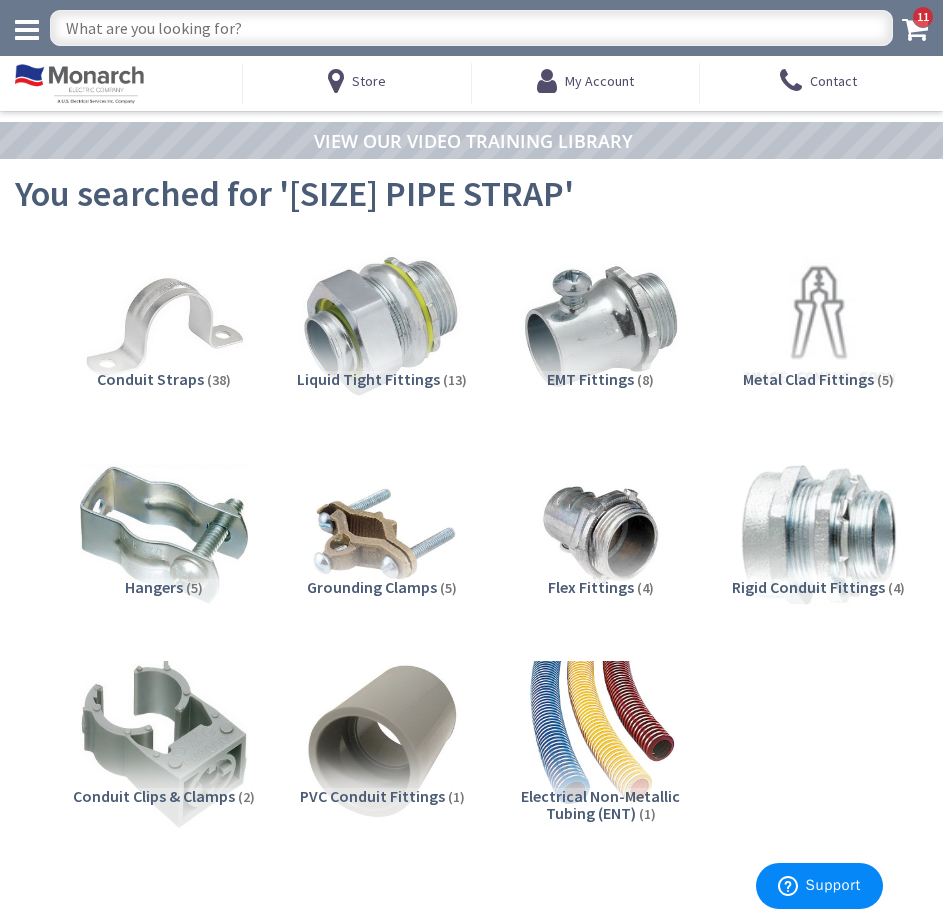 paste on "1-1/4 PIPE STRAP" 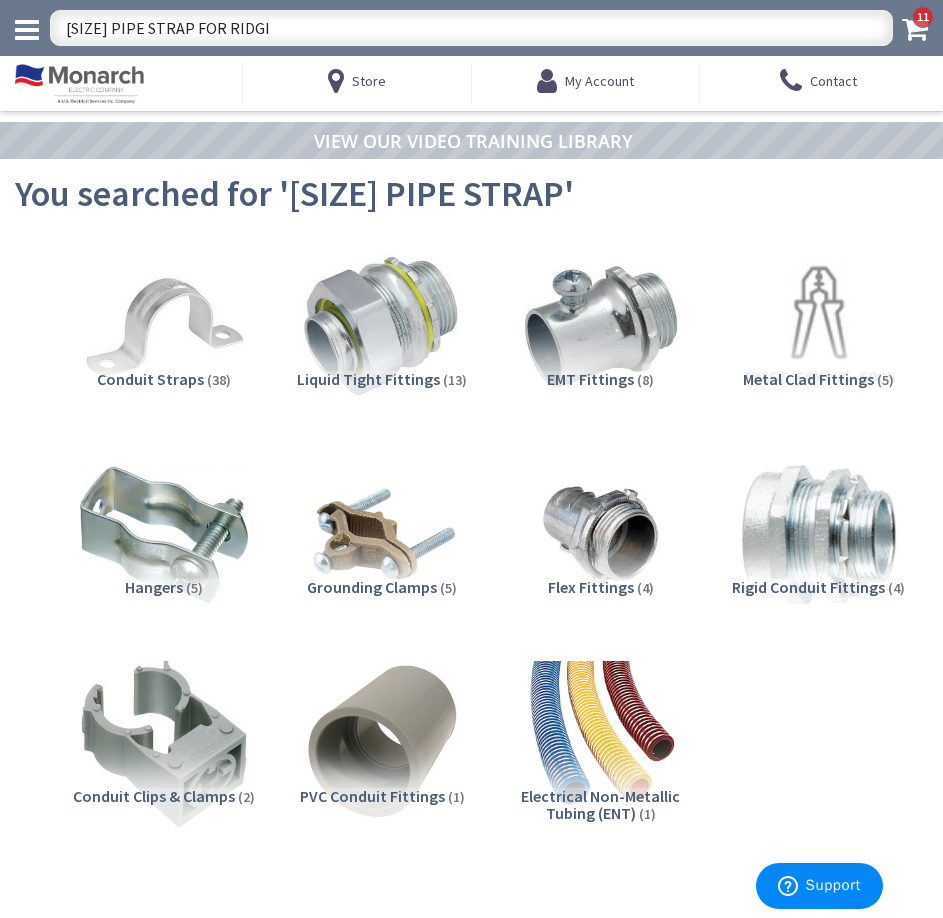 type on "1-1/4 PIPE STRAP FOR RIDGID" 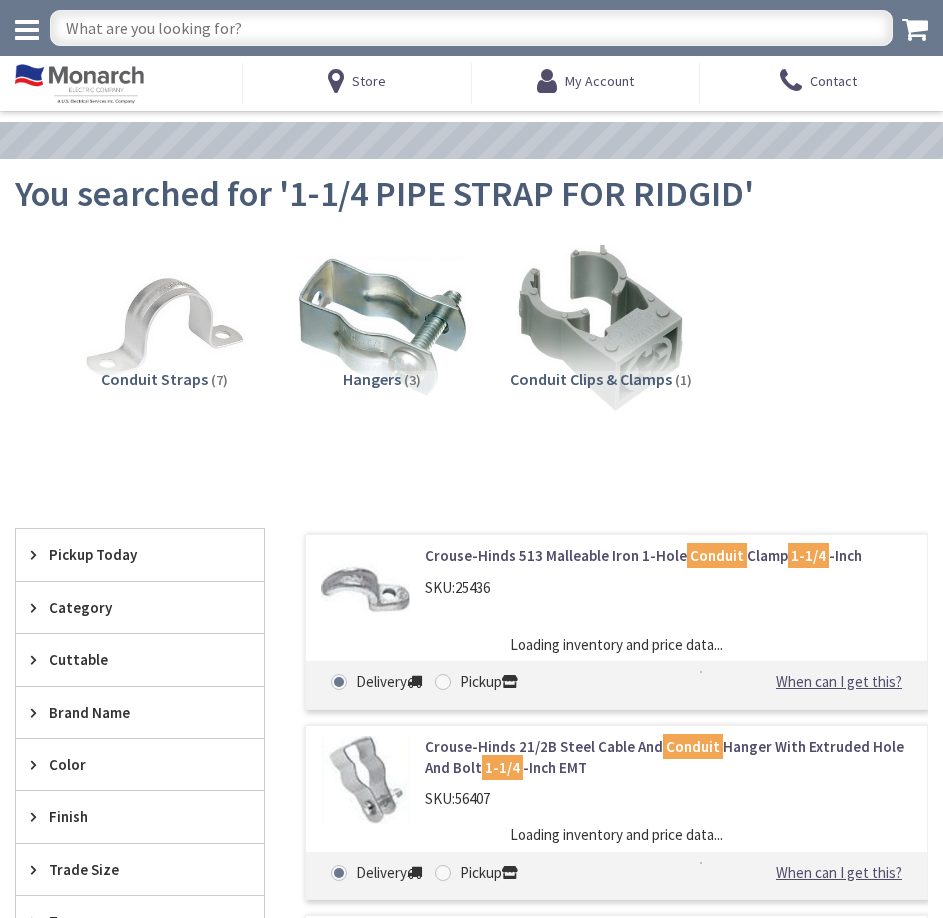 scroll, scrollTop: 0, scrollLeft: 0, axis: both 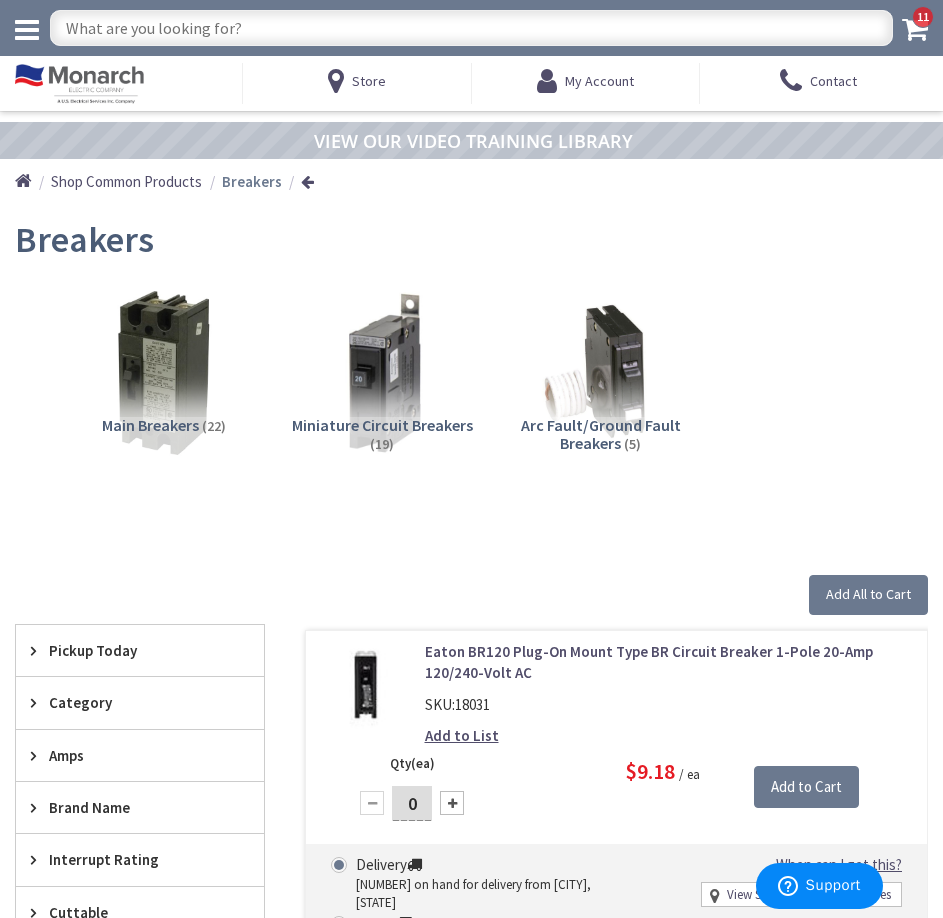 click at bounding box center [471, 28] 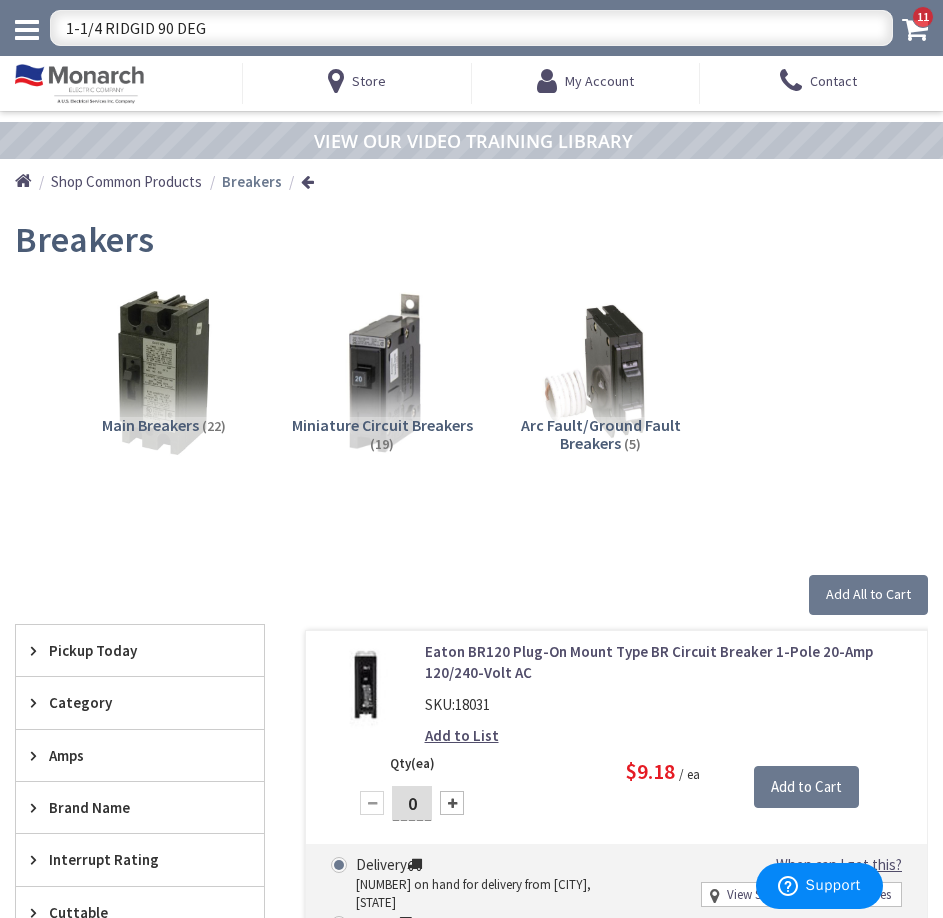 type on "1-1/4 RIDGID 90 DEG\" 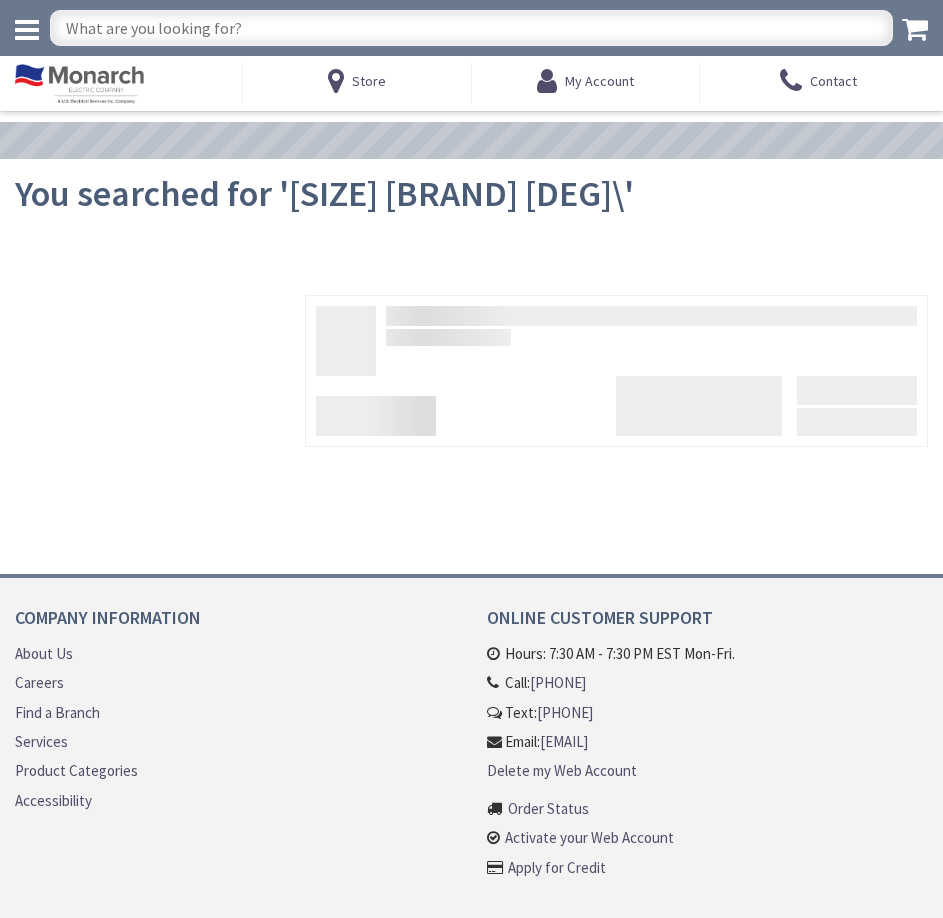 scroll, scrollTop: 0, scrollLeft: 0, axis: both 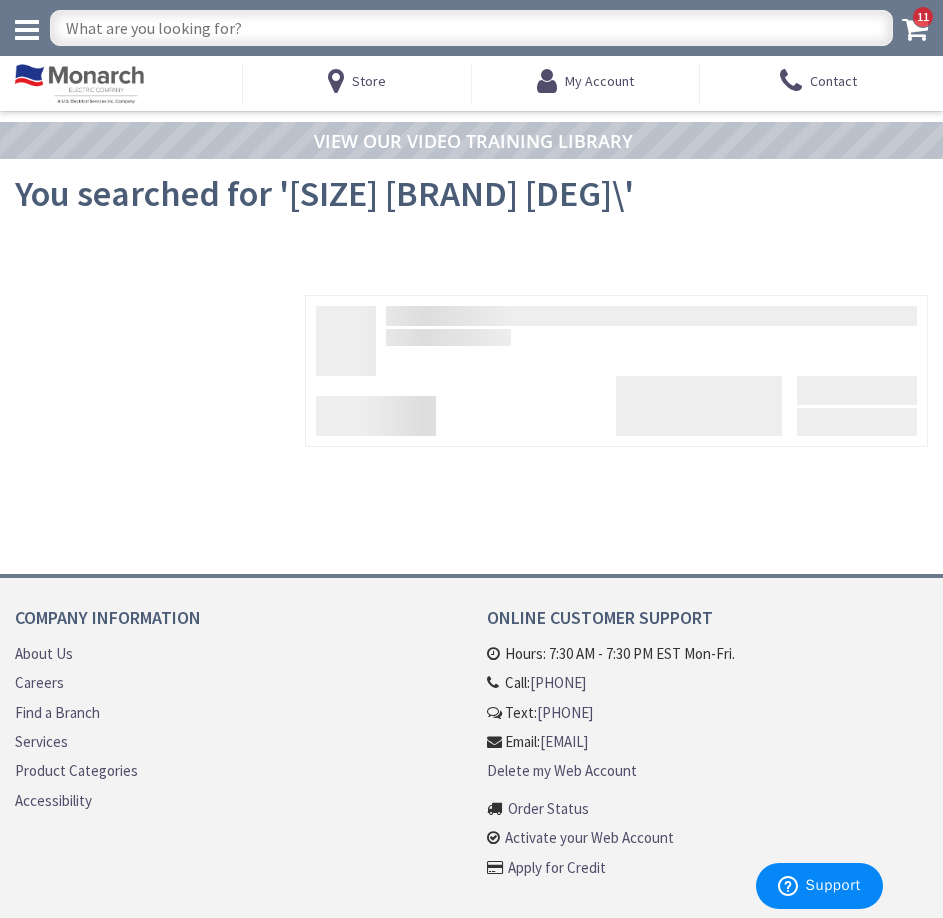 click at bounding box center [471, 28] 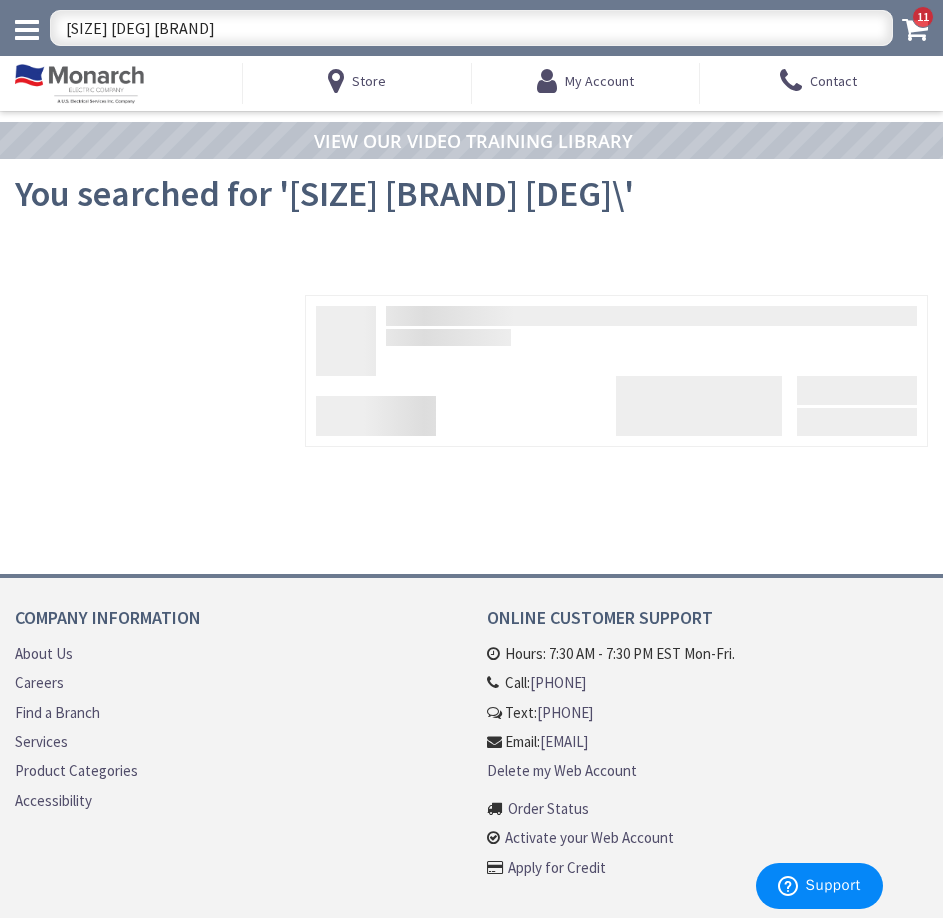 type on "1-1/4 90 DEG RIDGID" 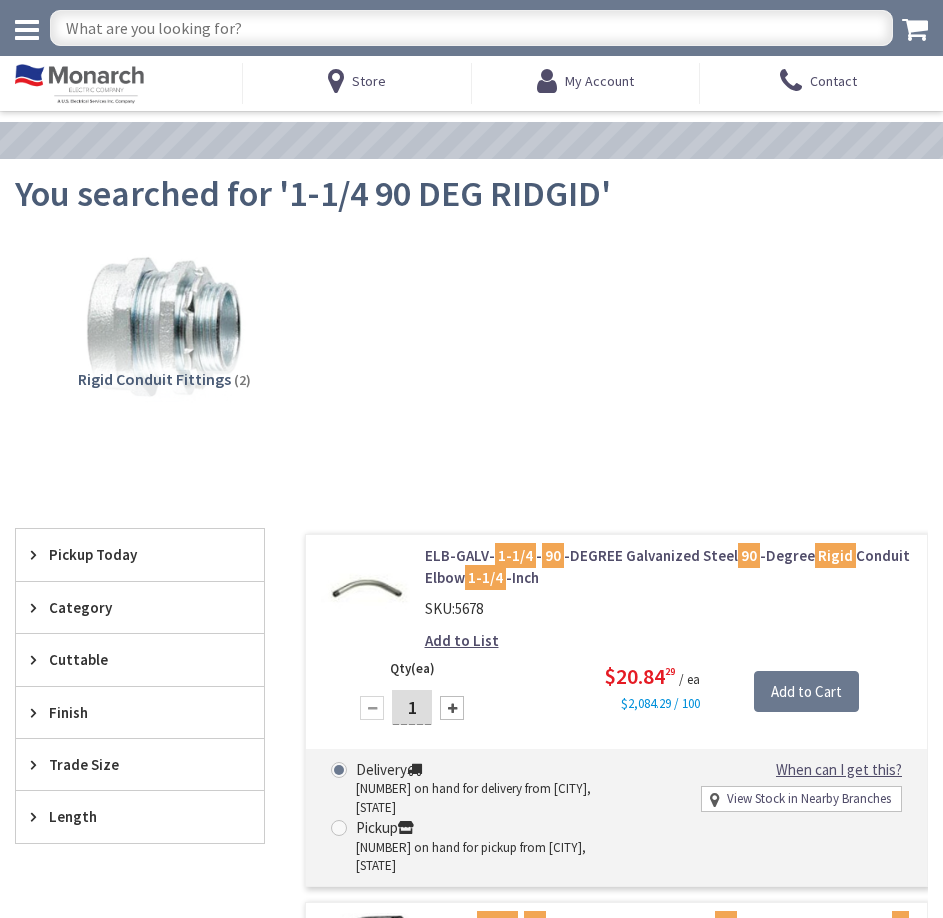 scroll, scrollTop: 100, scrollLeft: 0, axis: vertical 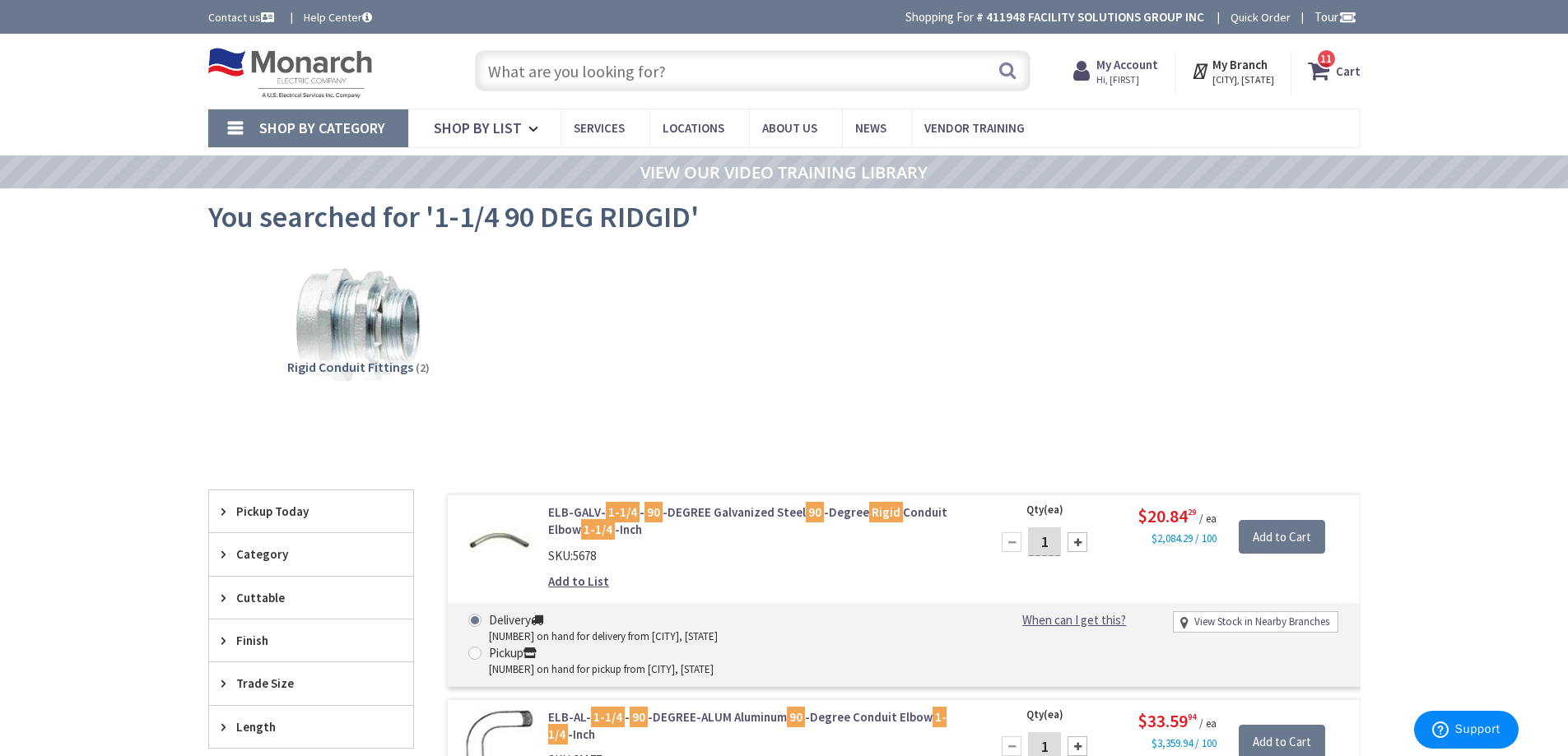 click at bounding box center (752, 71) 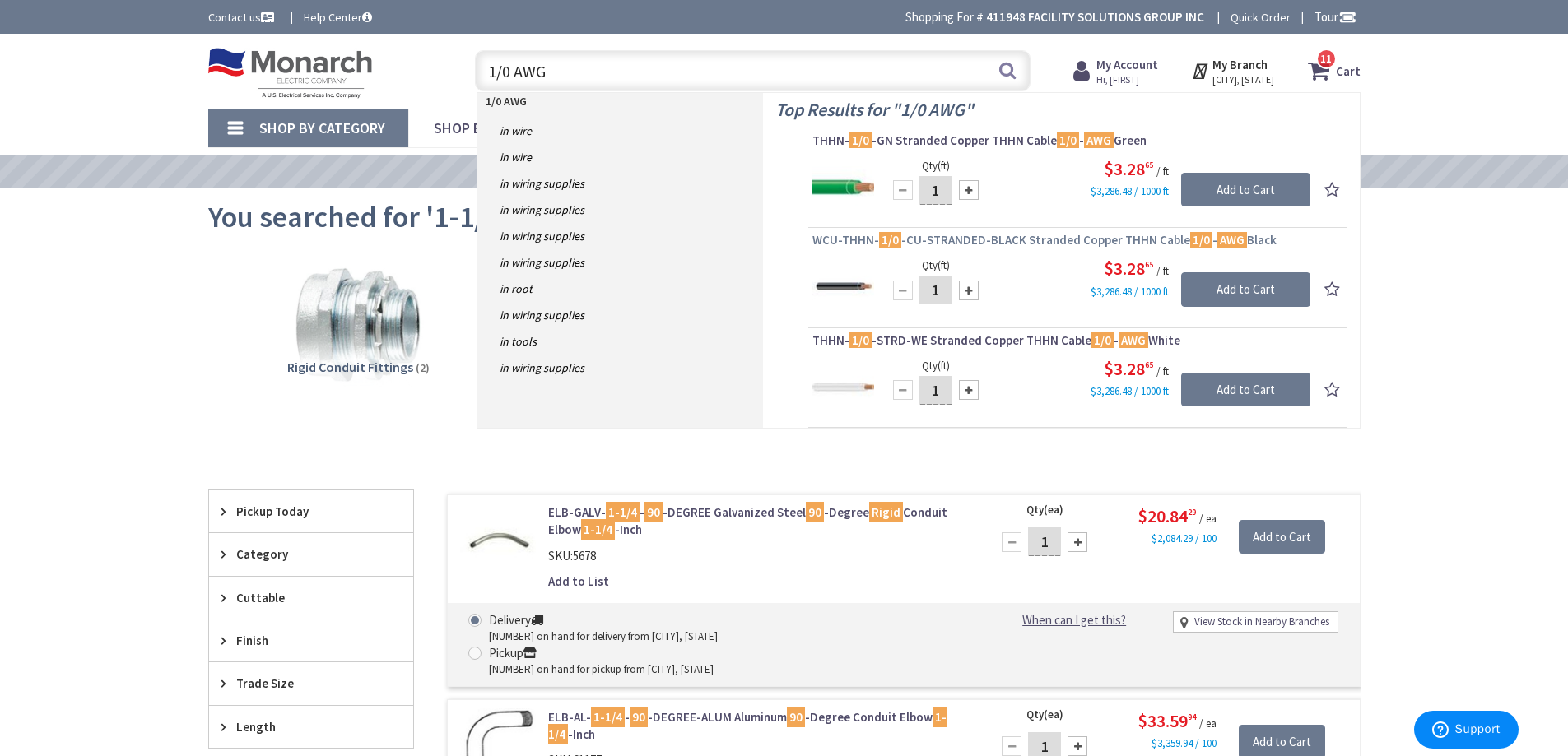 type on "1/0 AWG" 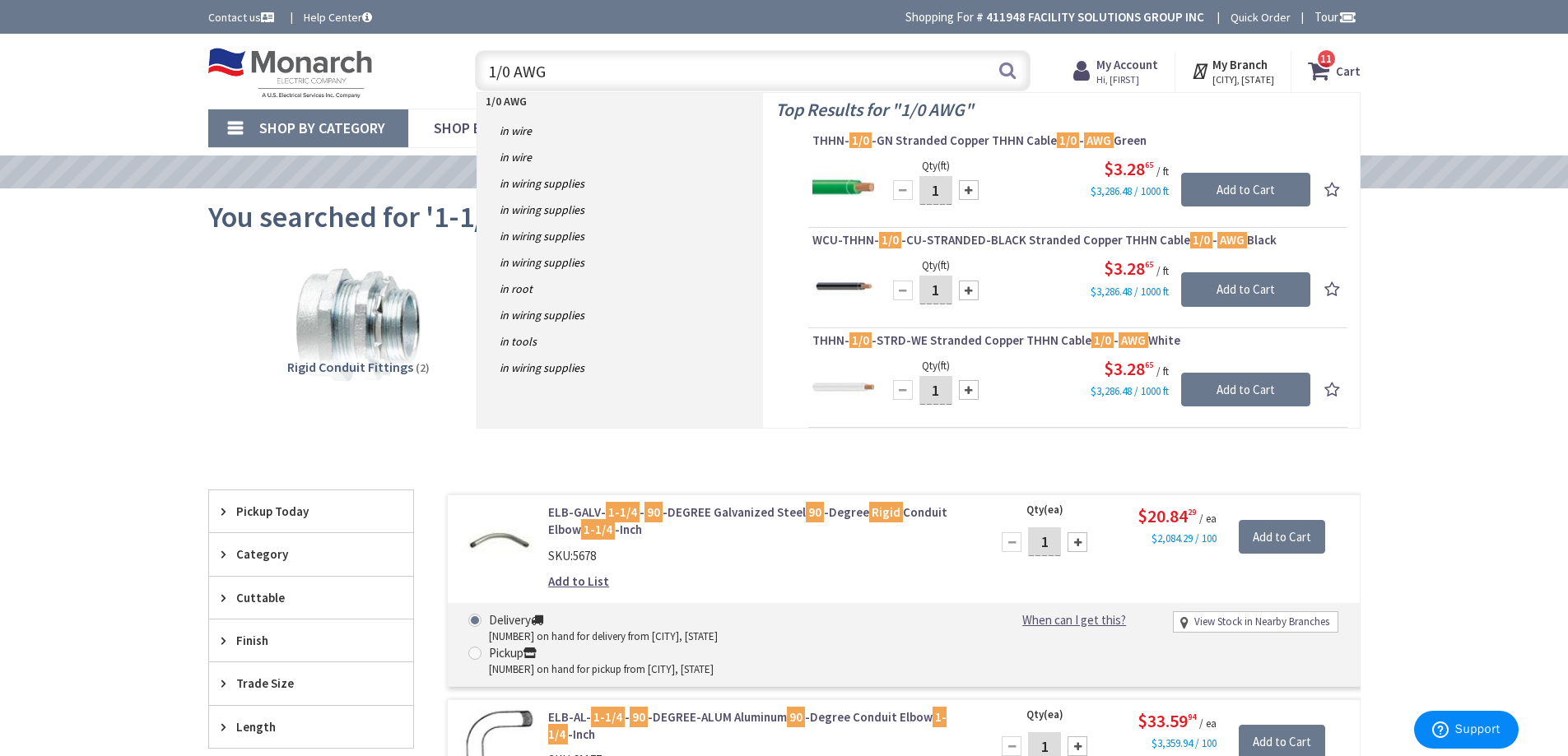 click on "WCU-THHN- 1/0 -CU-STRANDED-BLACK Stranded Copper THHN Cable  1/0 - AWG  Black" at bounding box center (1077, 240) 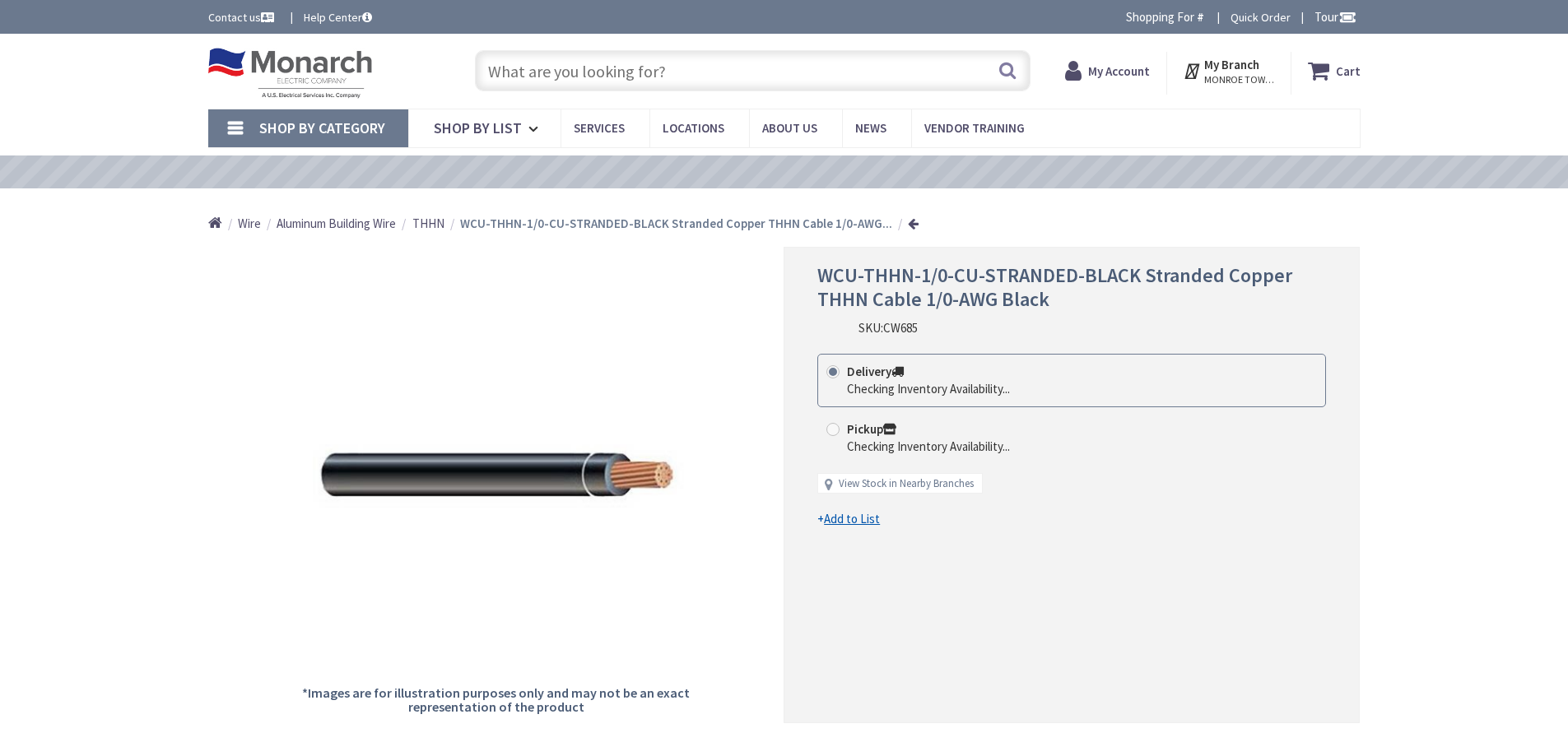 scroll, scrollTop: 0, scrollLeft: 0, axis: both 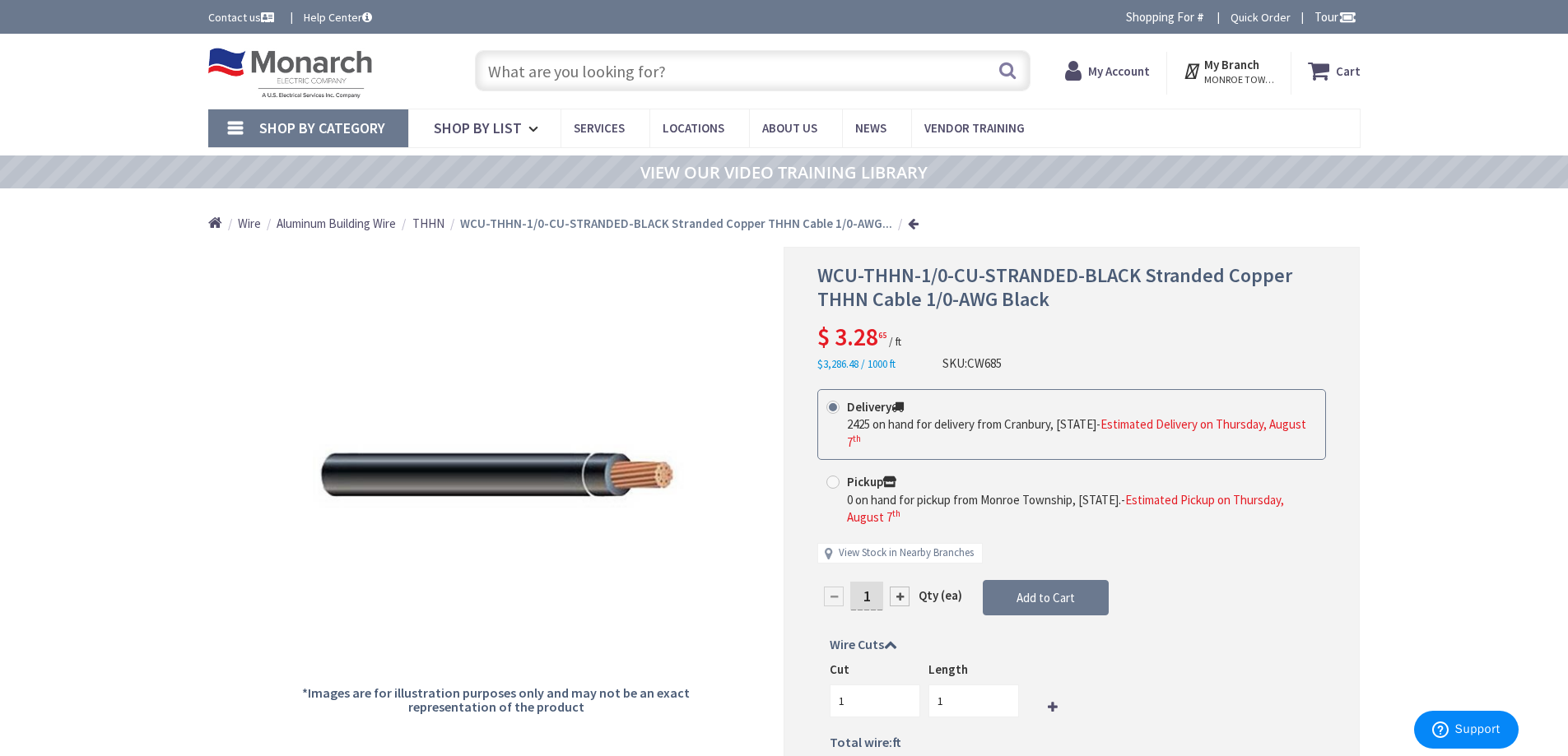 type on "[PARK NAME] - [ORG NAME], [NUMBER] [STREET], [CITY], [STATE] [ZIP]" 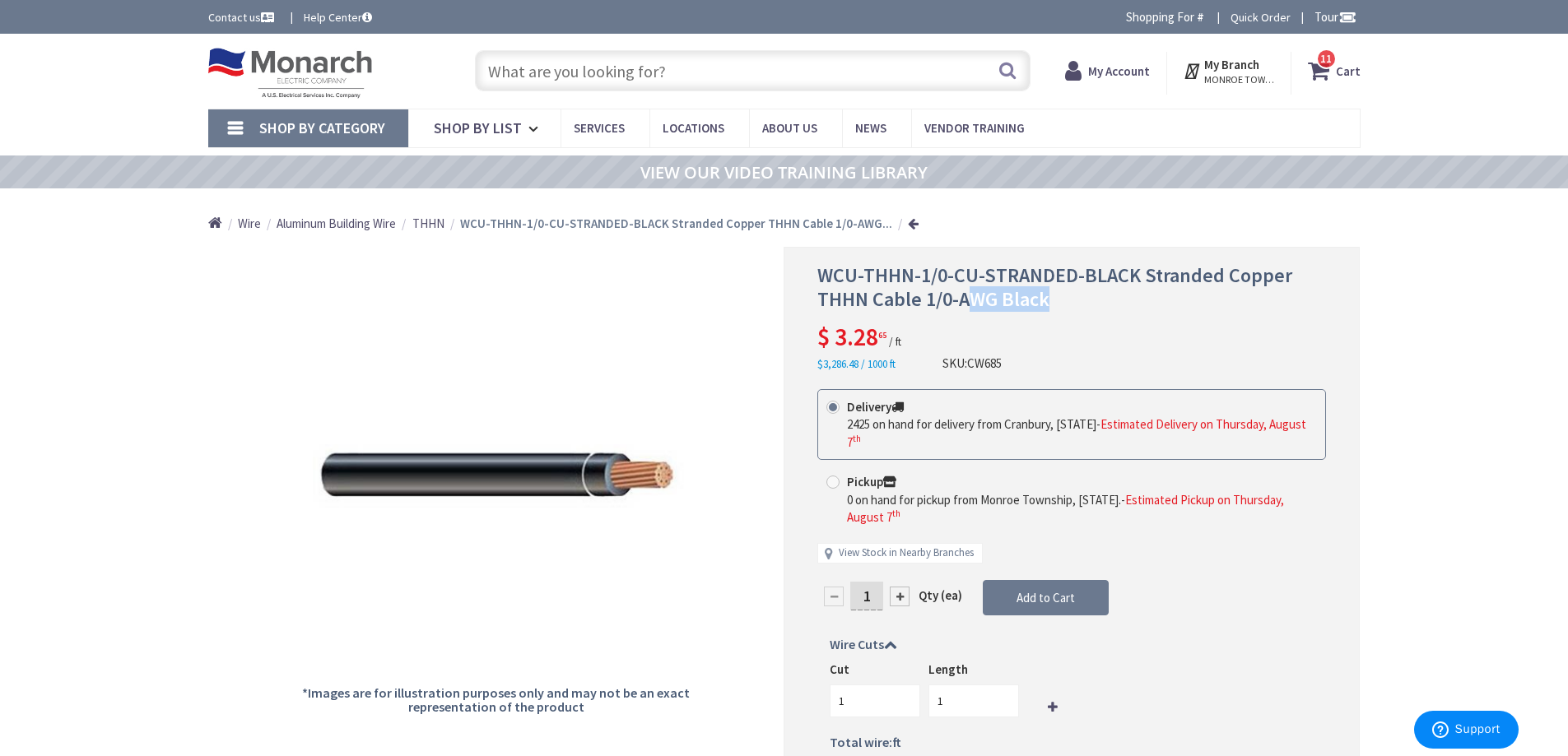scroll, scrollTop: 0, scrollLeft: 0, axis: both 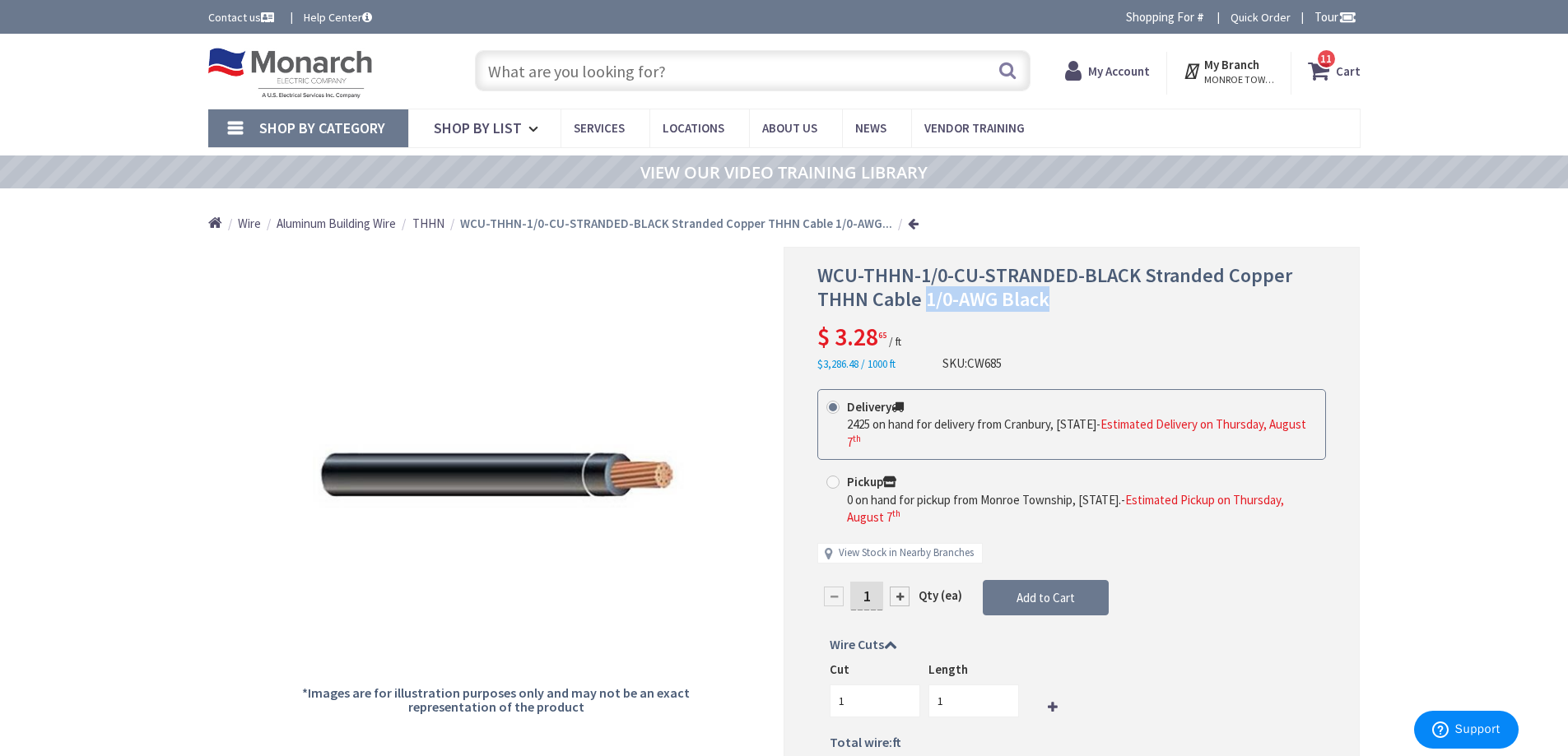 drag, startPoint x: 1052, startPoint y: 299, endPoint x: 926, endPoint y: 295, distance: 126.06348 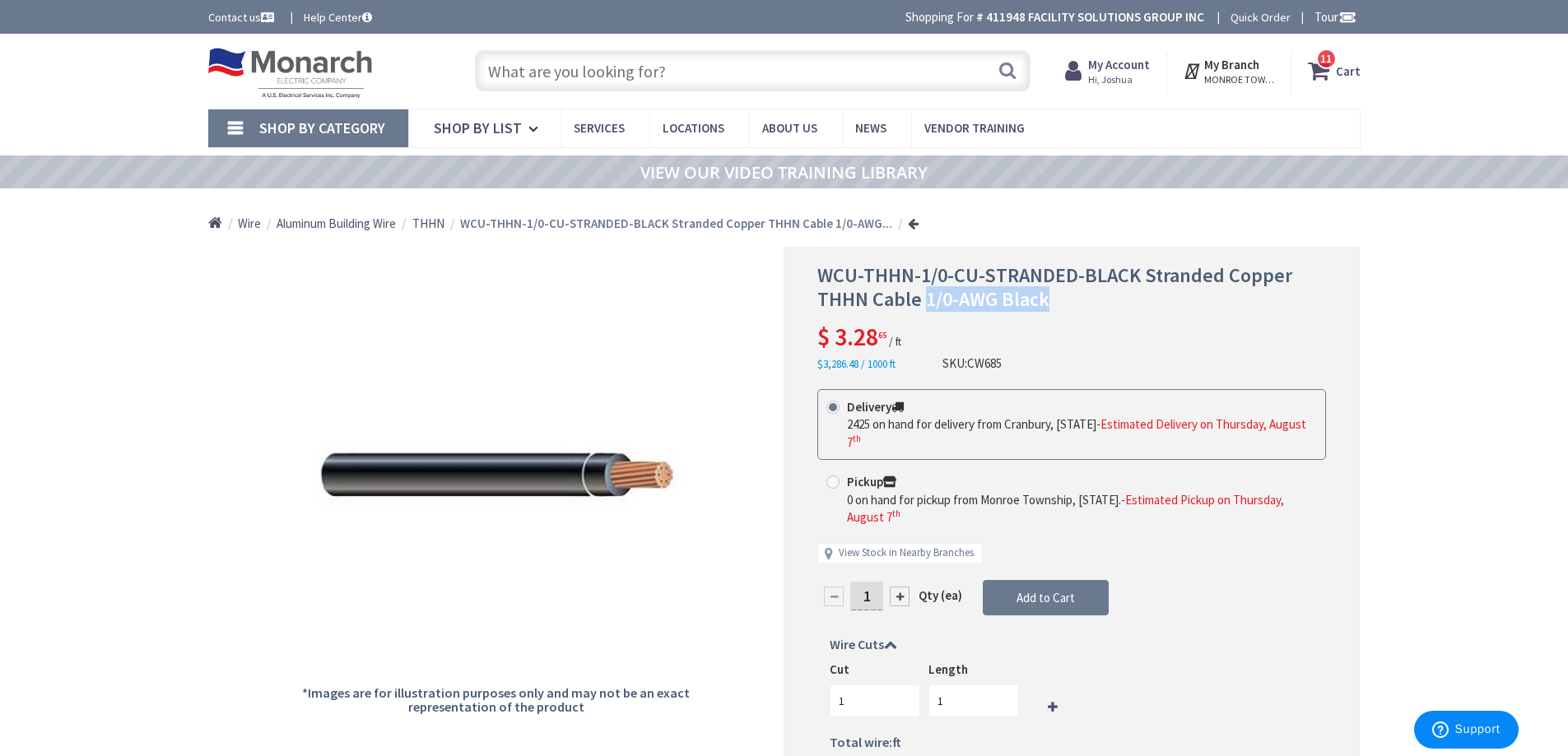 scroll, scrollTop: 165, scrollLeft: 0, axis: vertical 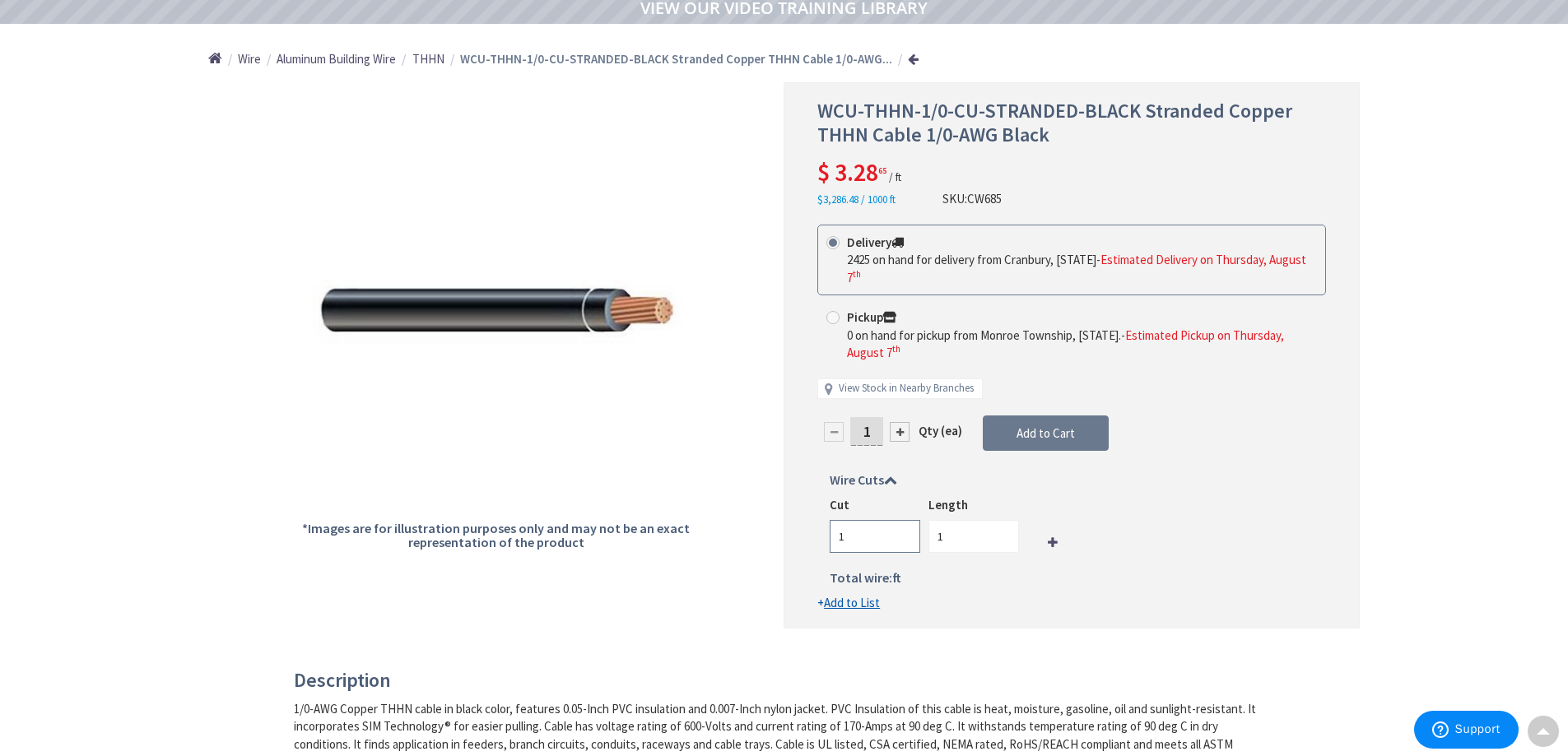 click on "1" at bounding box center [875, 536] 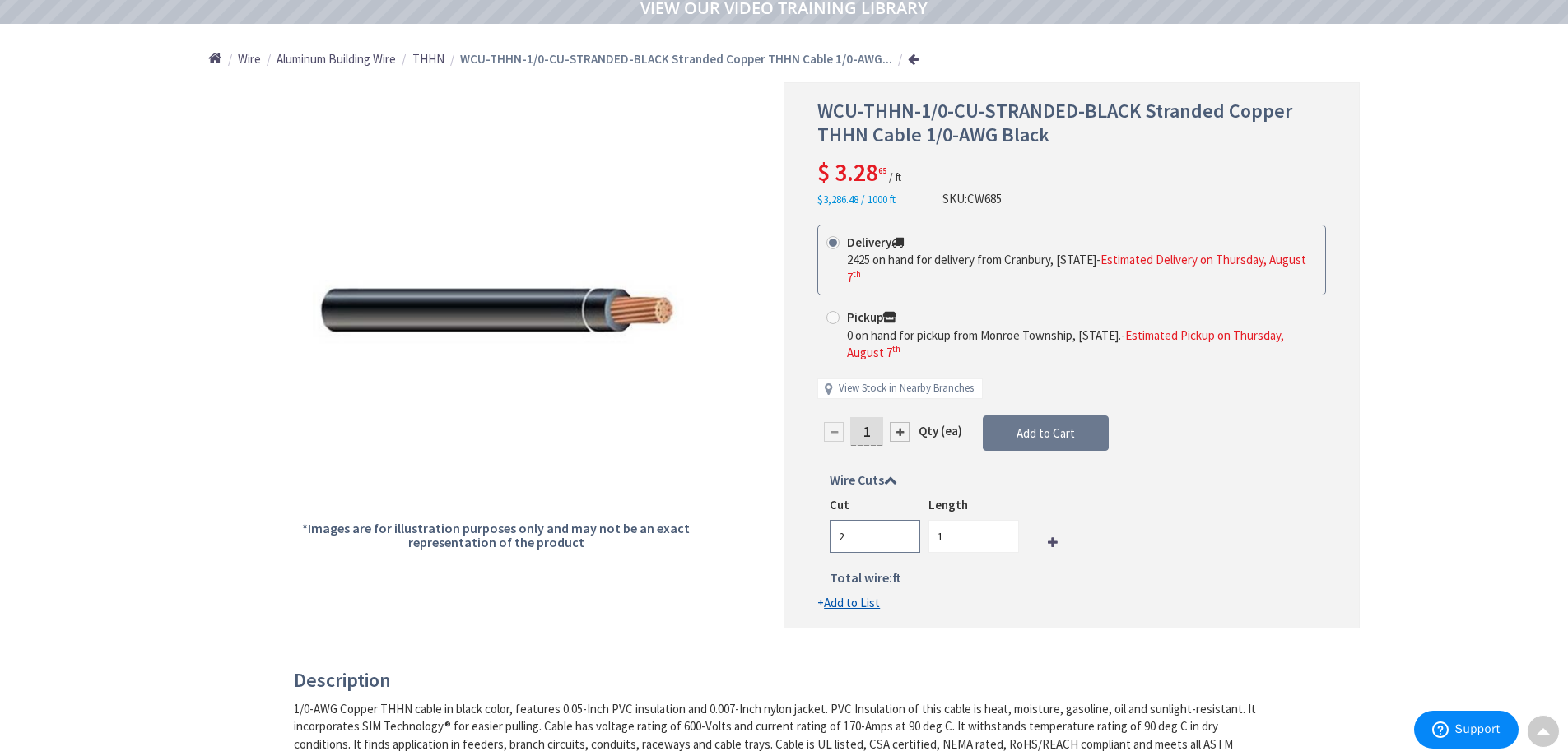 click on "2" at bounding box center [875, 536] 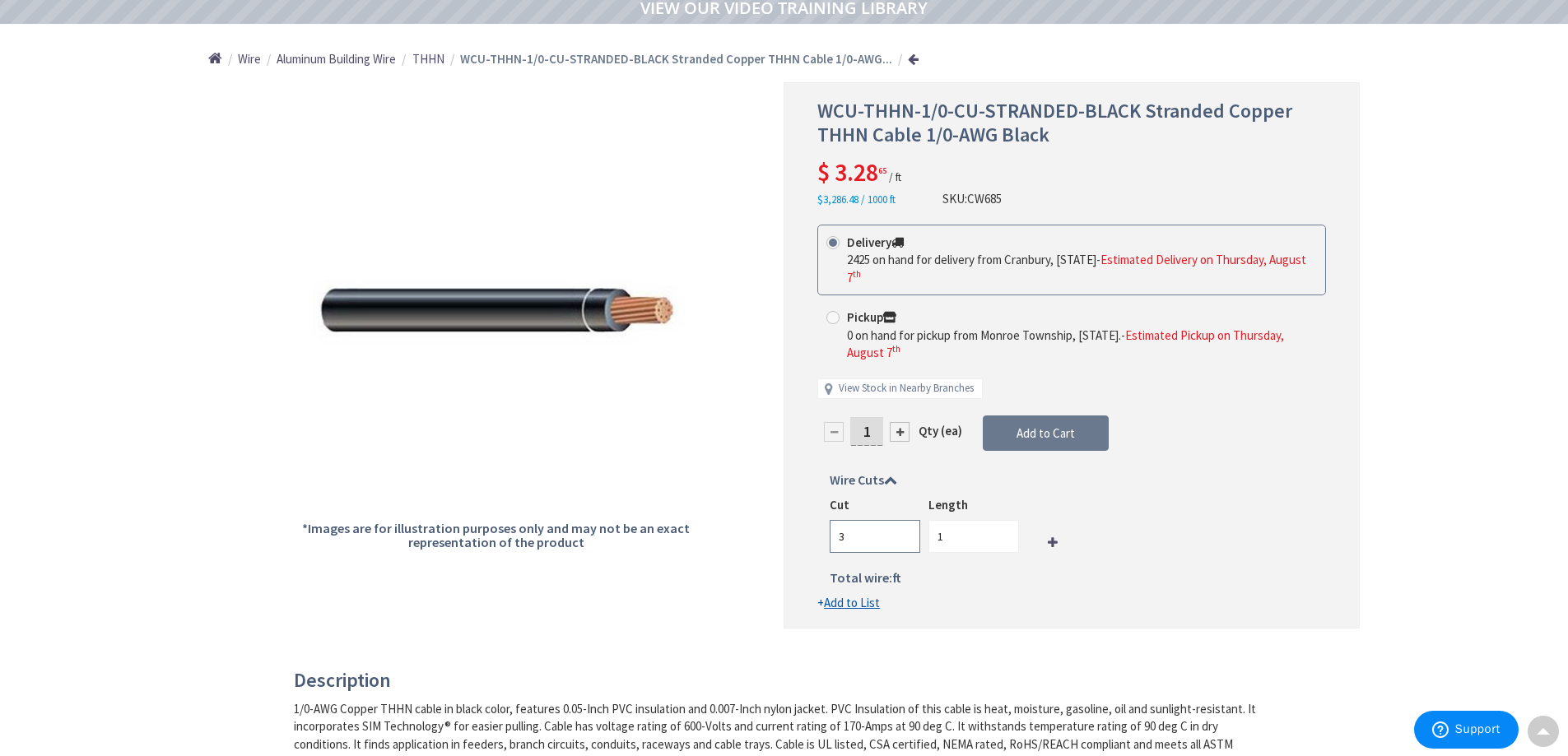type on "3" 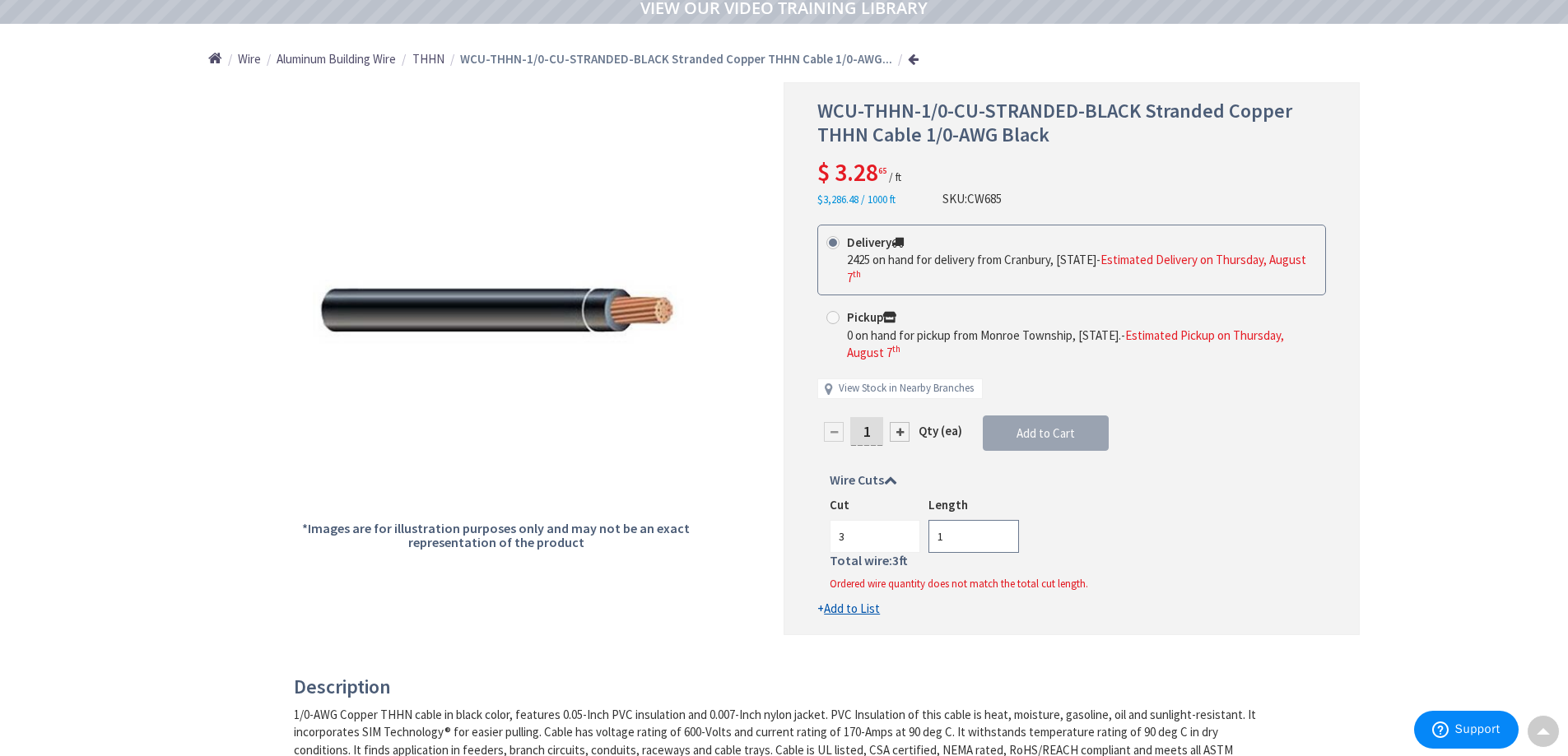 click on "1" at bounding box center (974, 536) 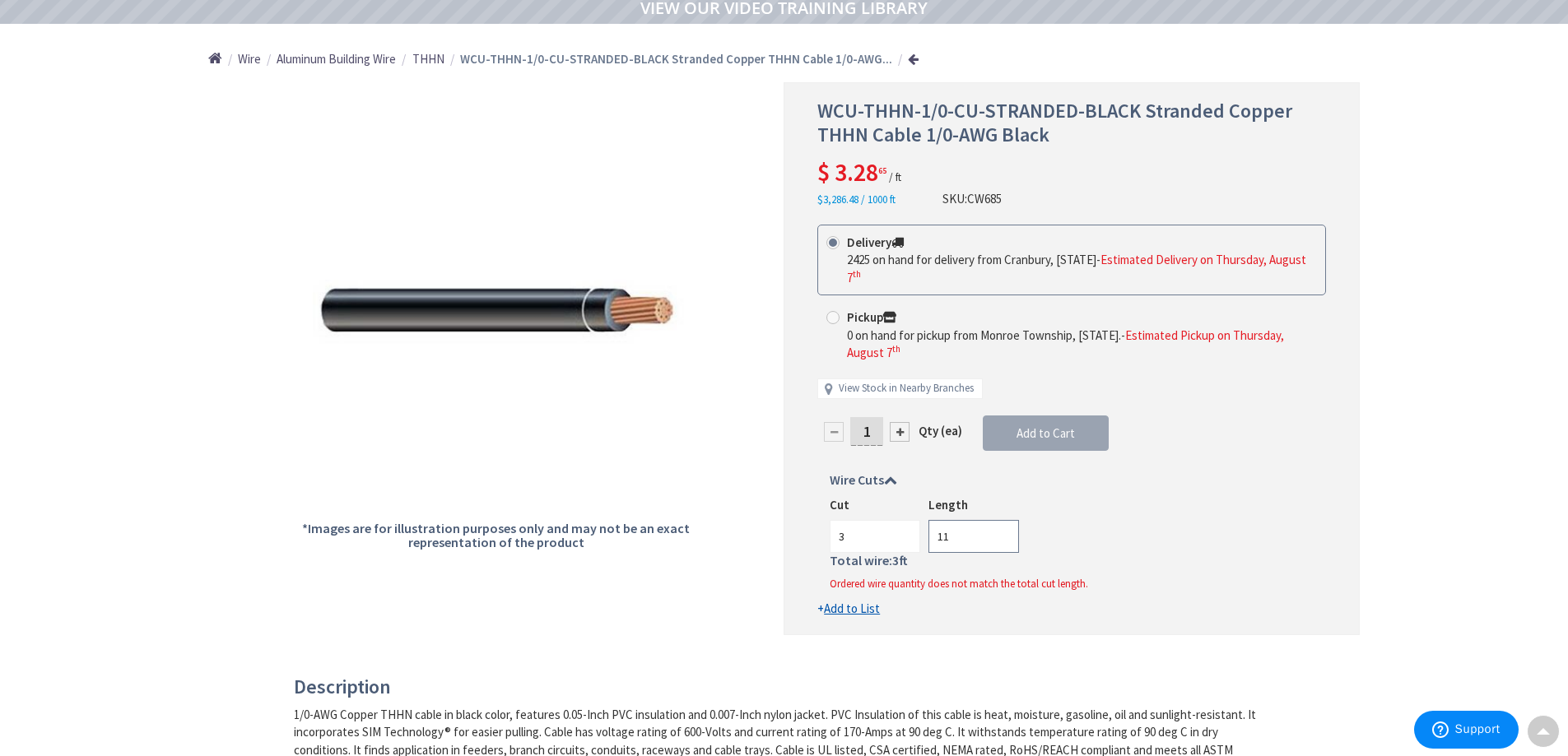 type on "1" 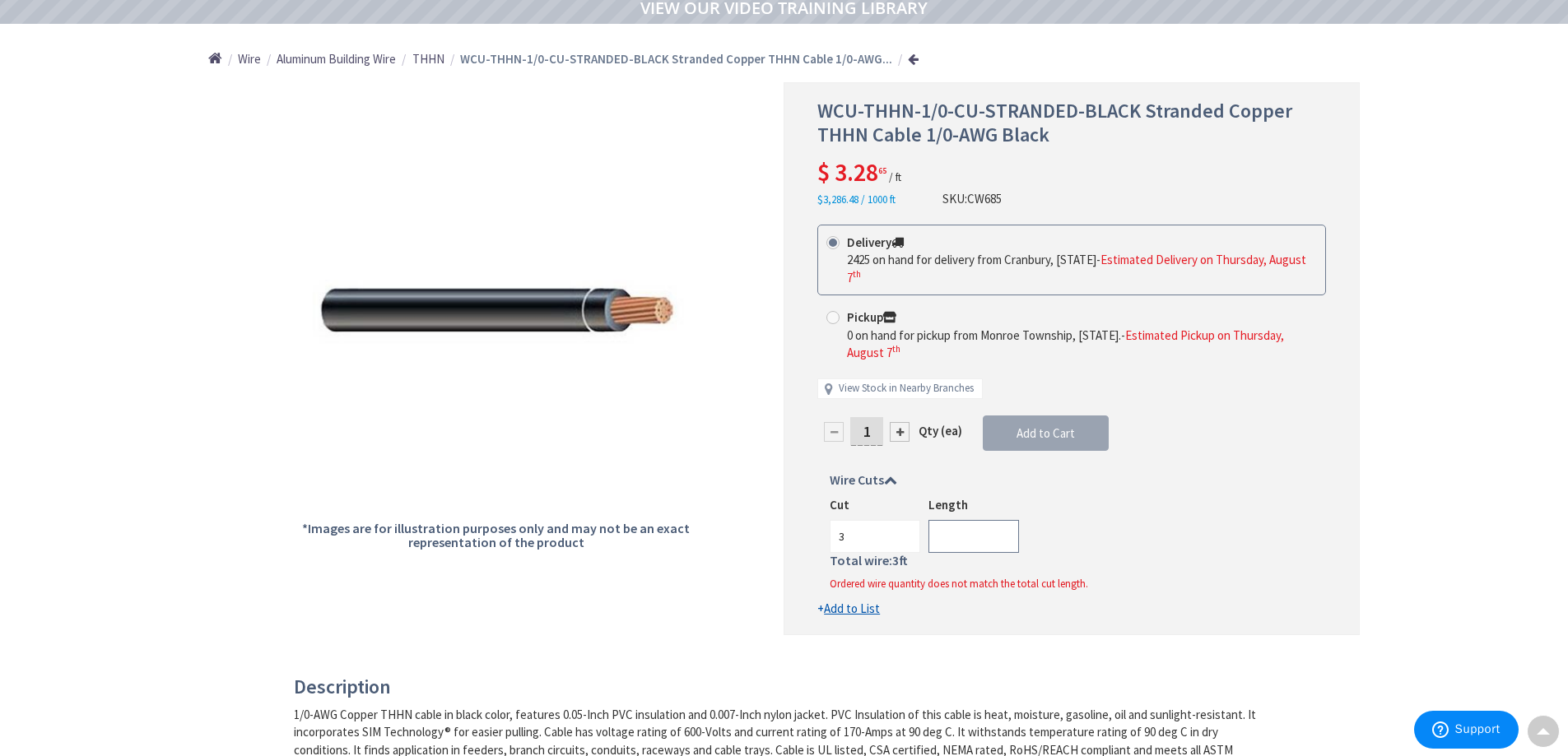 click at bounding box center (974, 536) 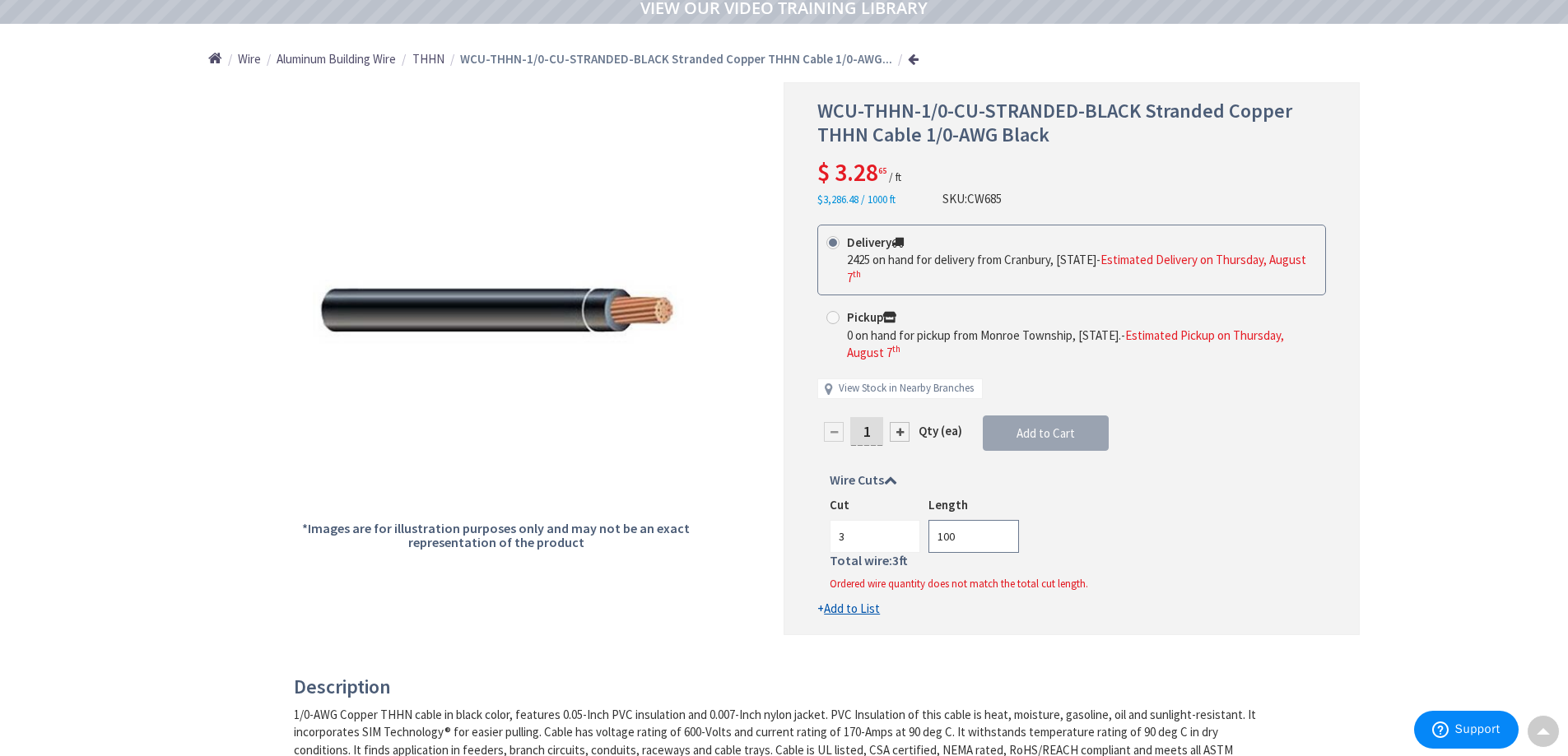 type on "100" 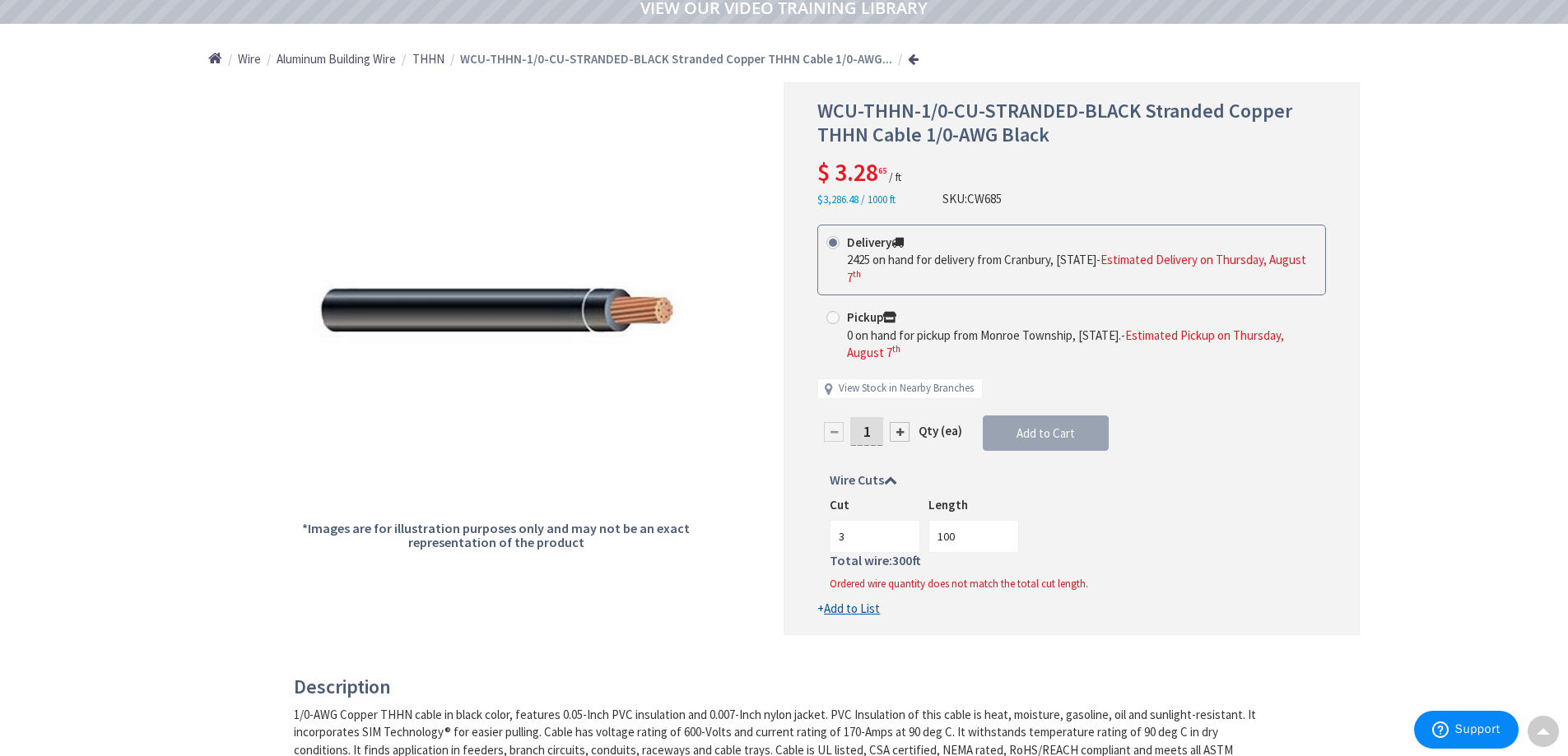 click on "Cut
3
Length
100" at bounding box center [1072, 524] 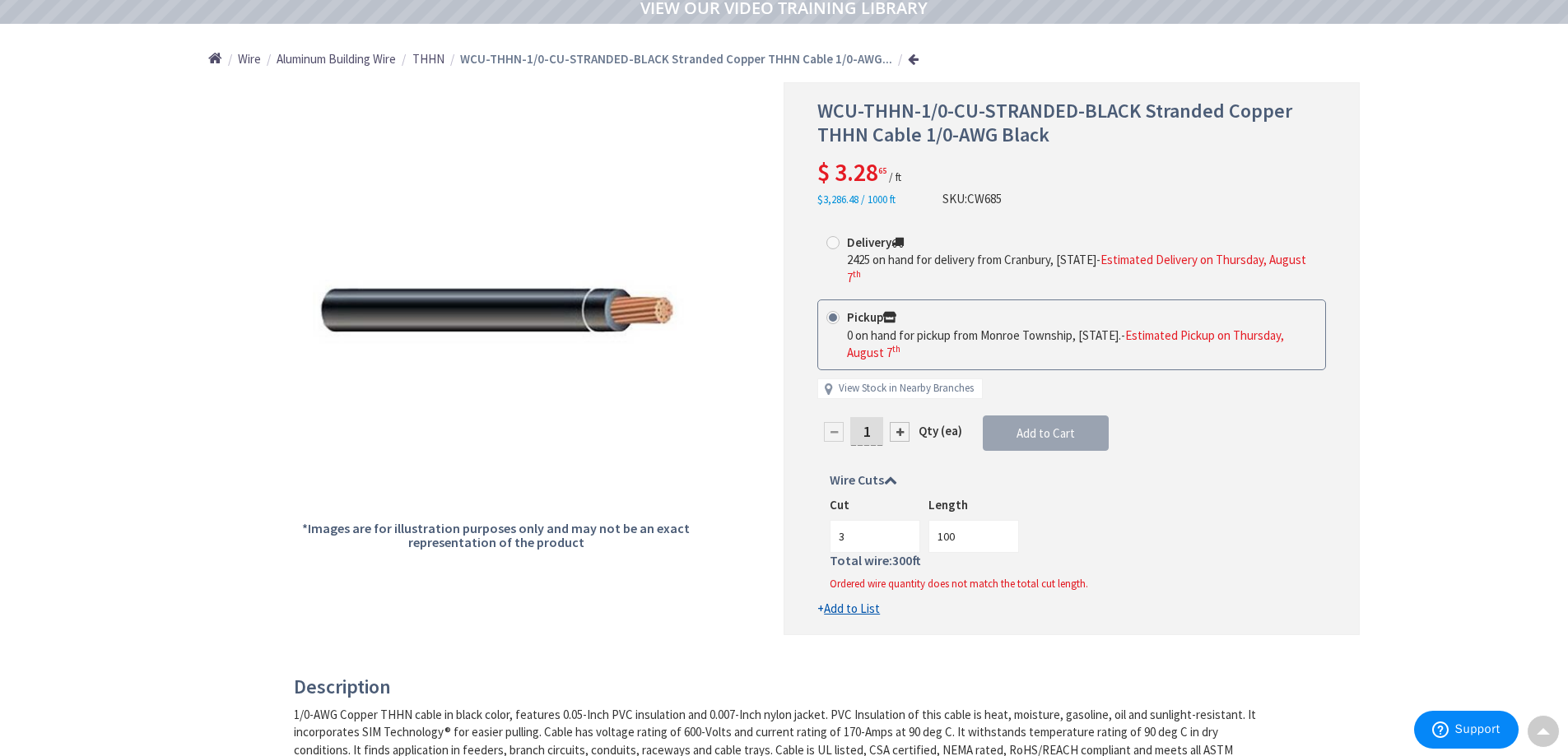 click at bounding box center (833, 243) 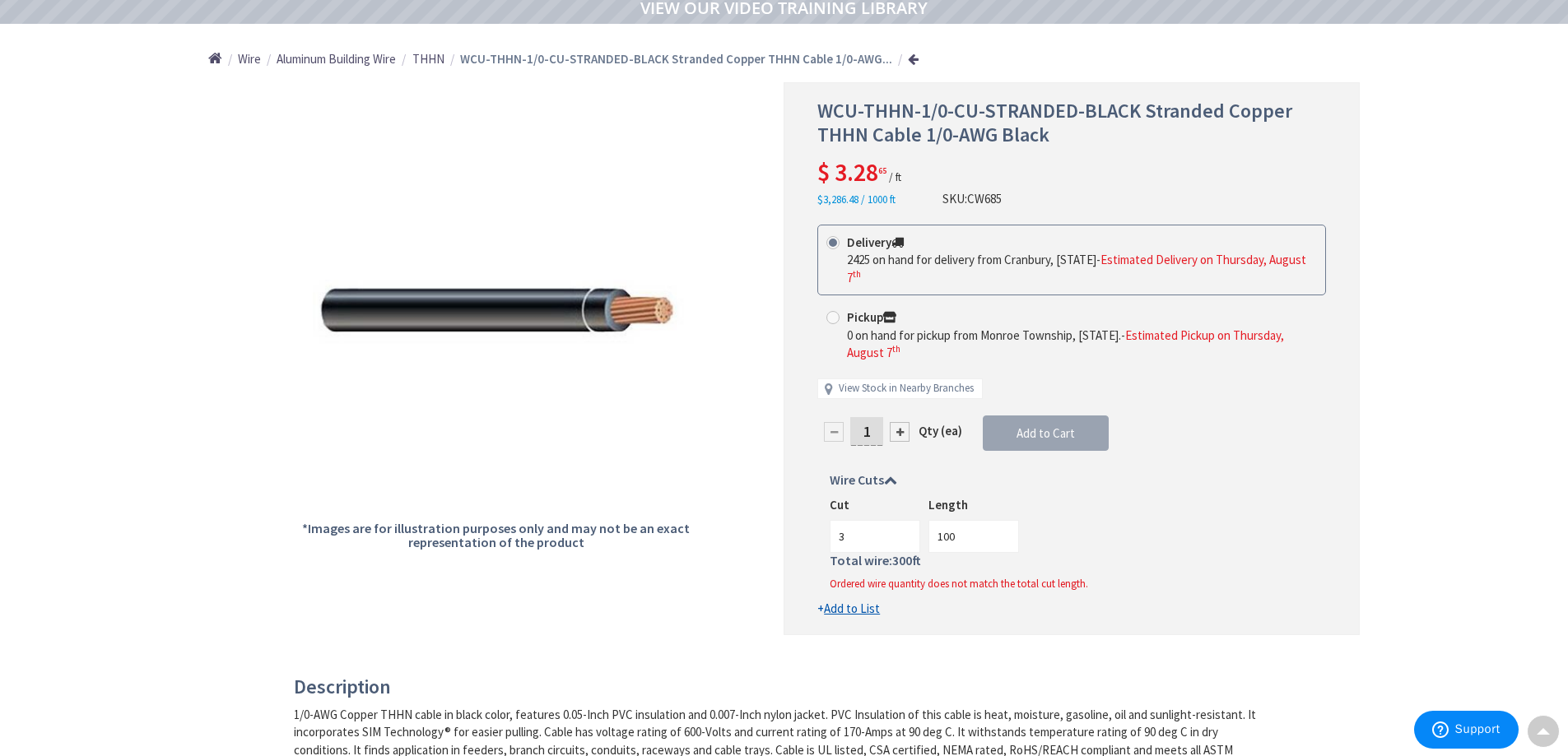 click on "Length
100" at bounding box center [970, 524] 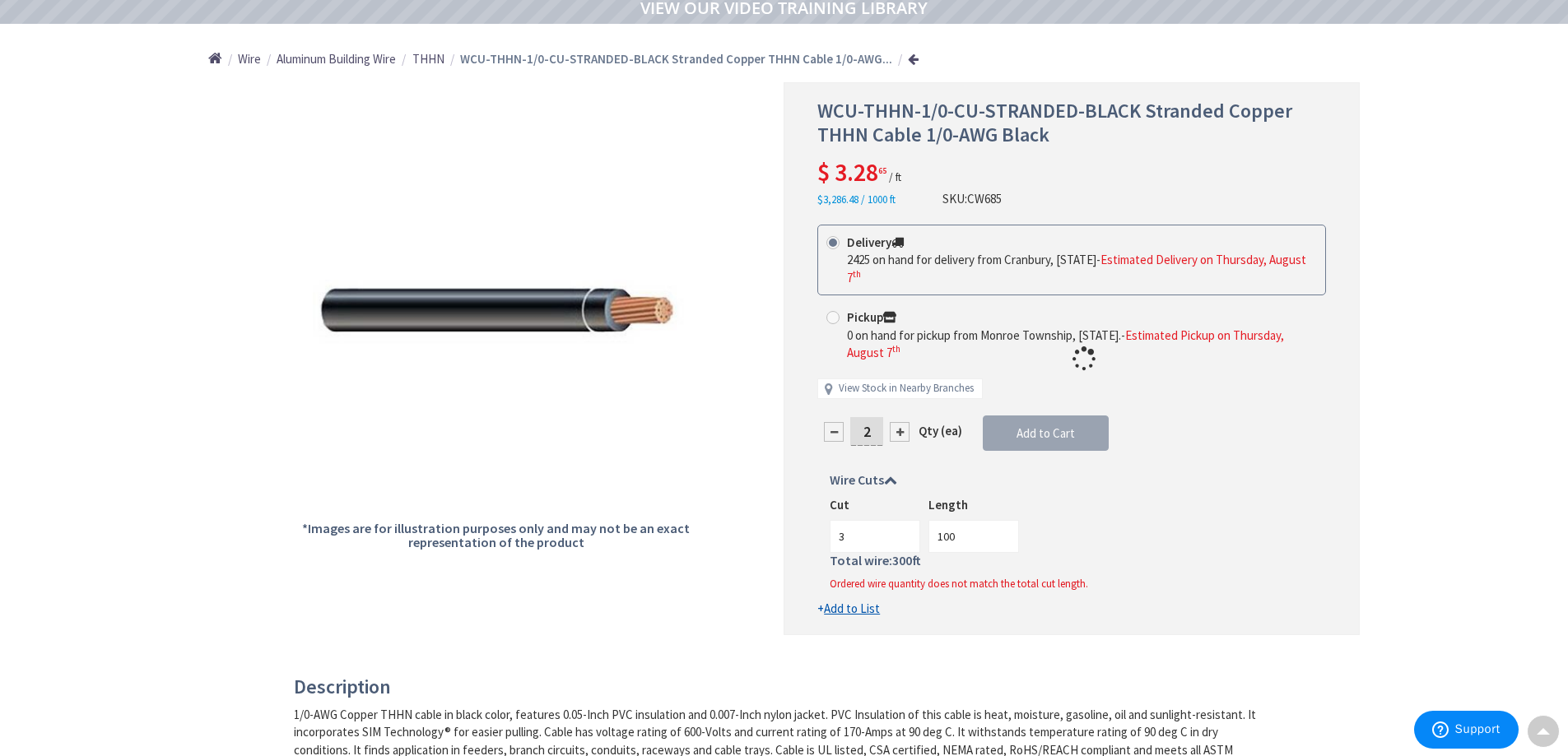 type on "2" 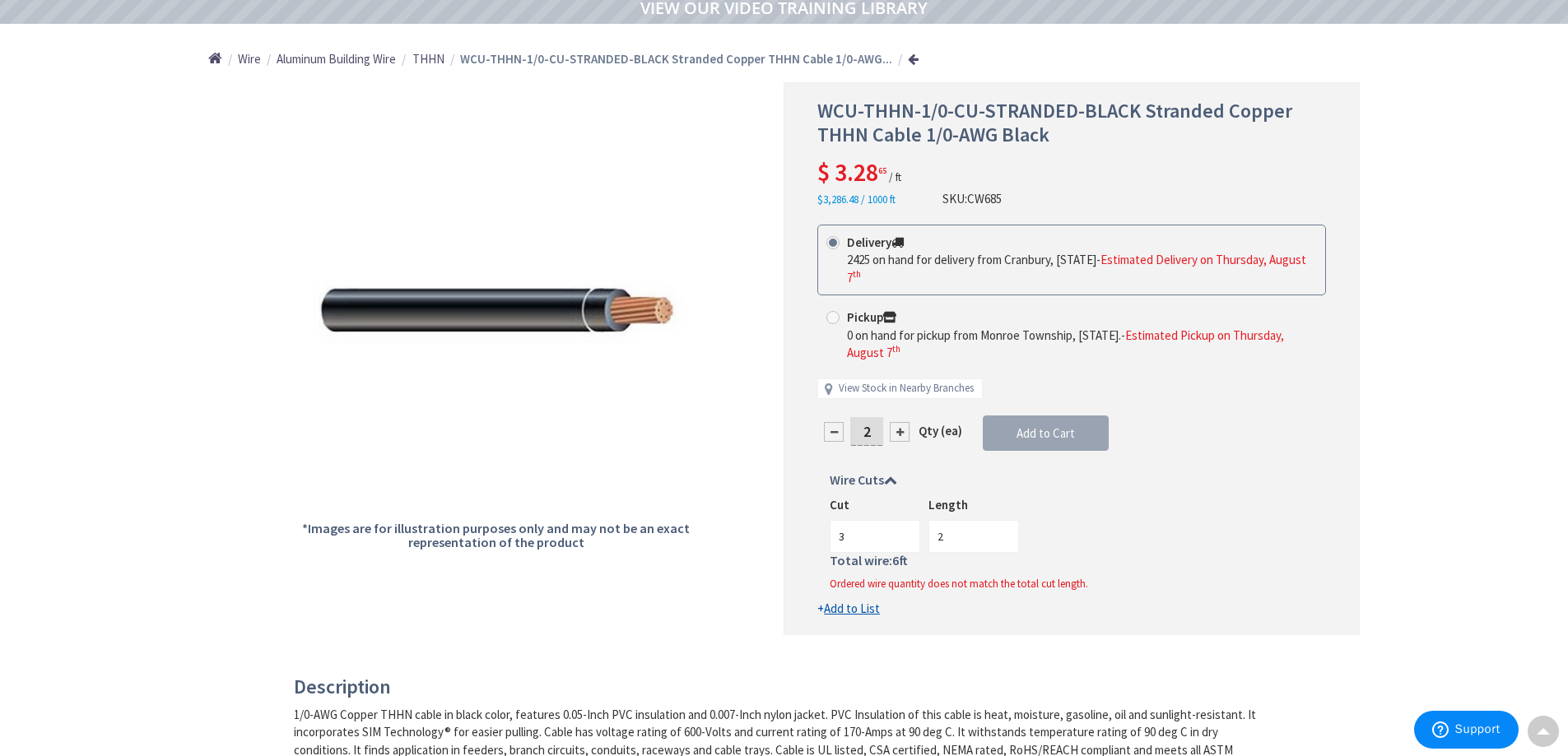 click at bounding box center [900, 432] 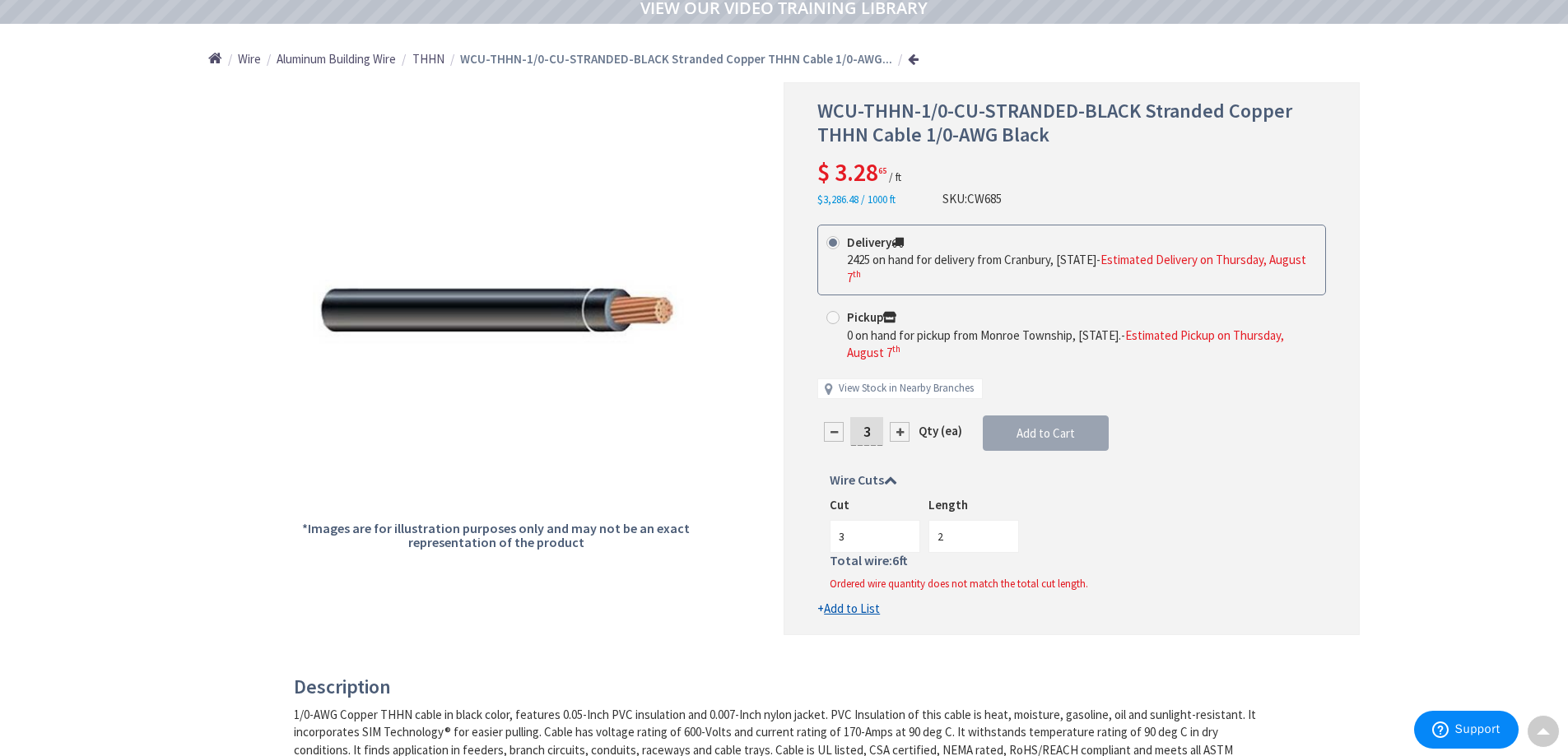 type on "3" 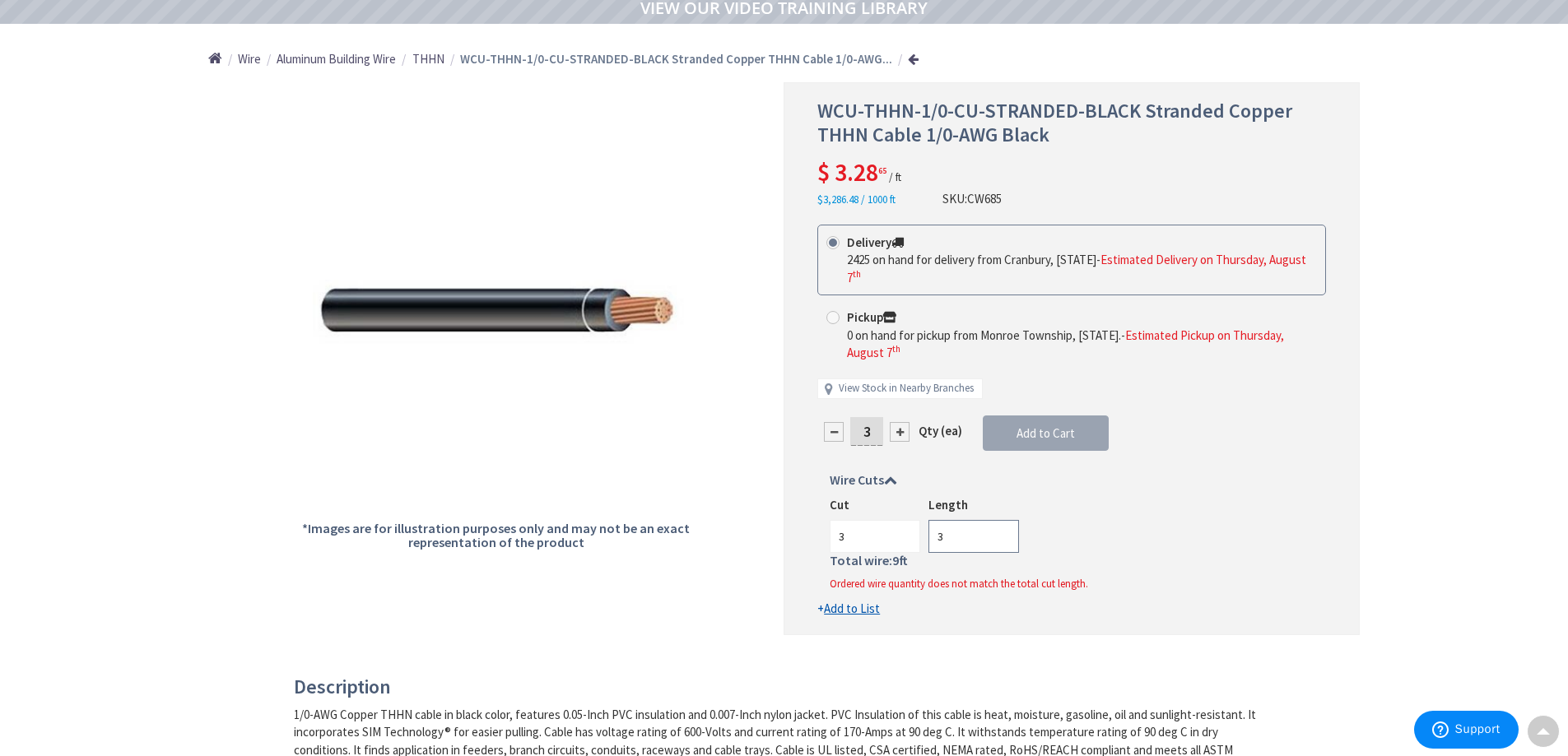 click on "3" at bounding box center (974, 536) 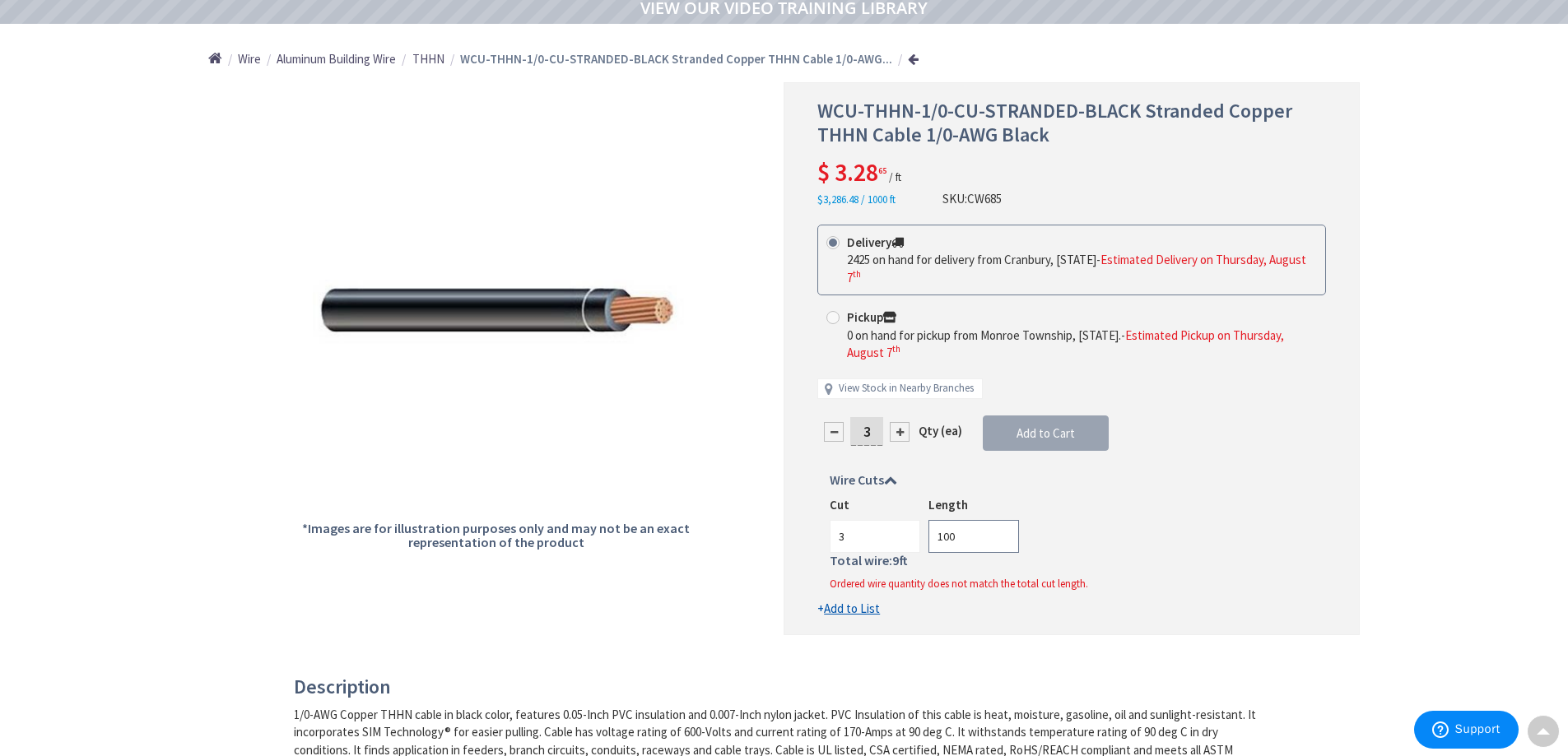 type on "100" 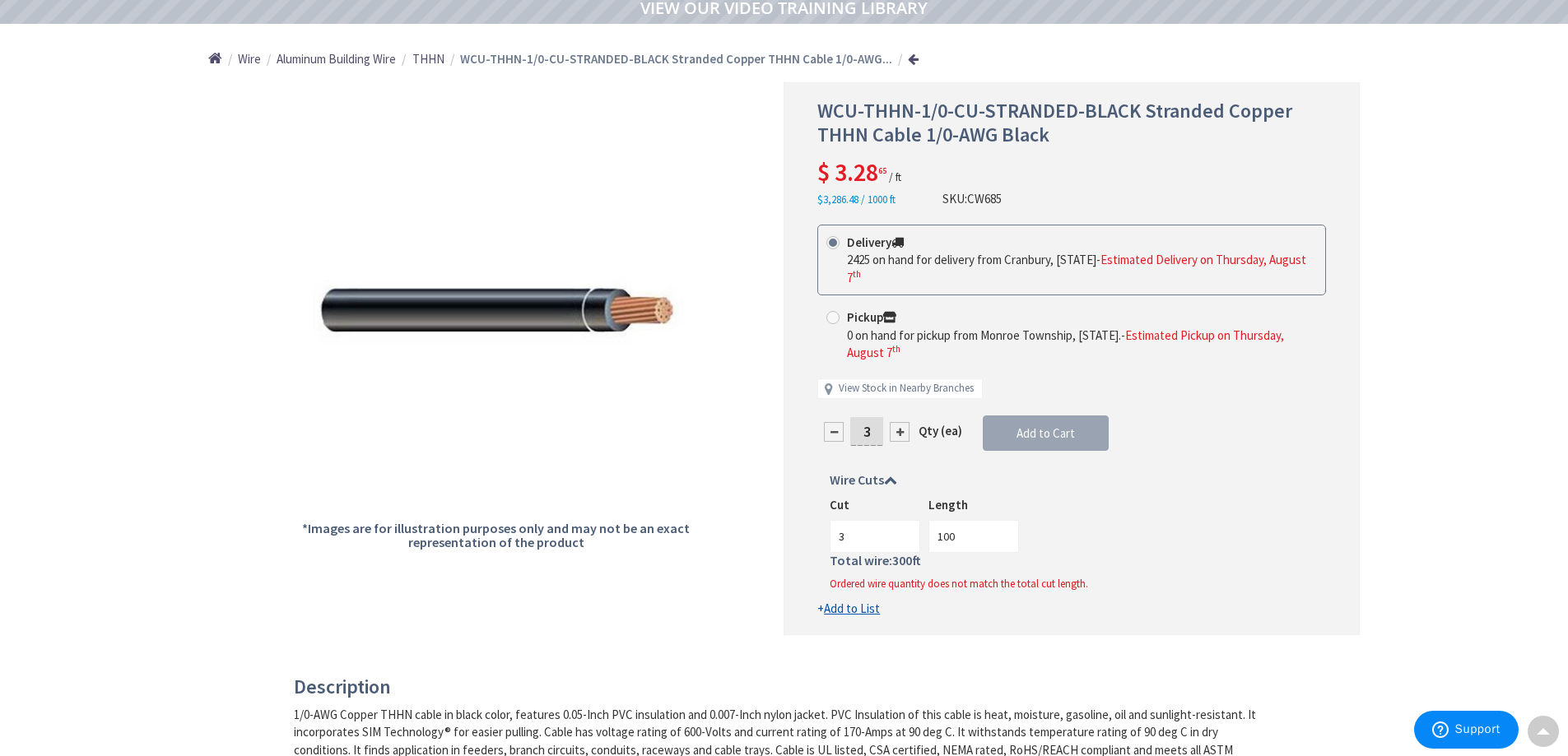click on "Cut
3
Length
100" at bounding box center [1072, 524] 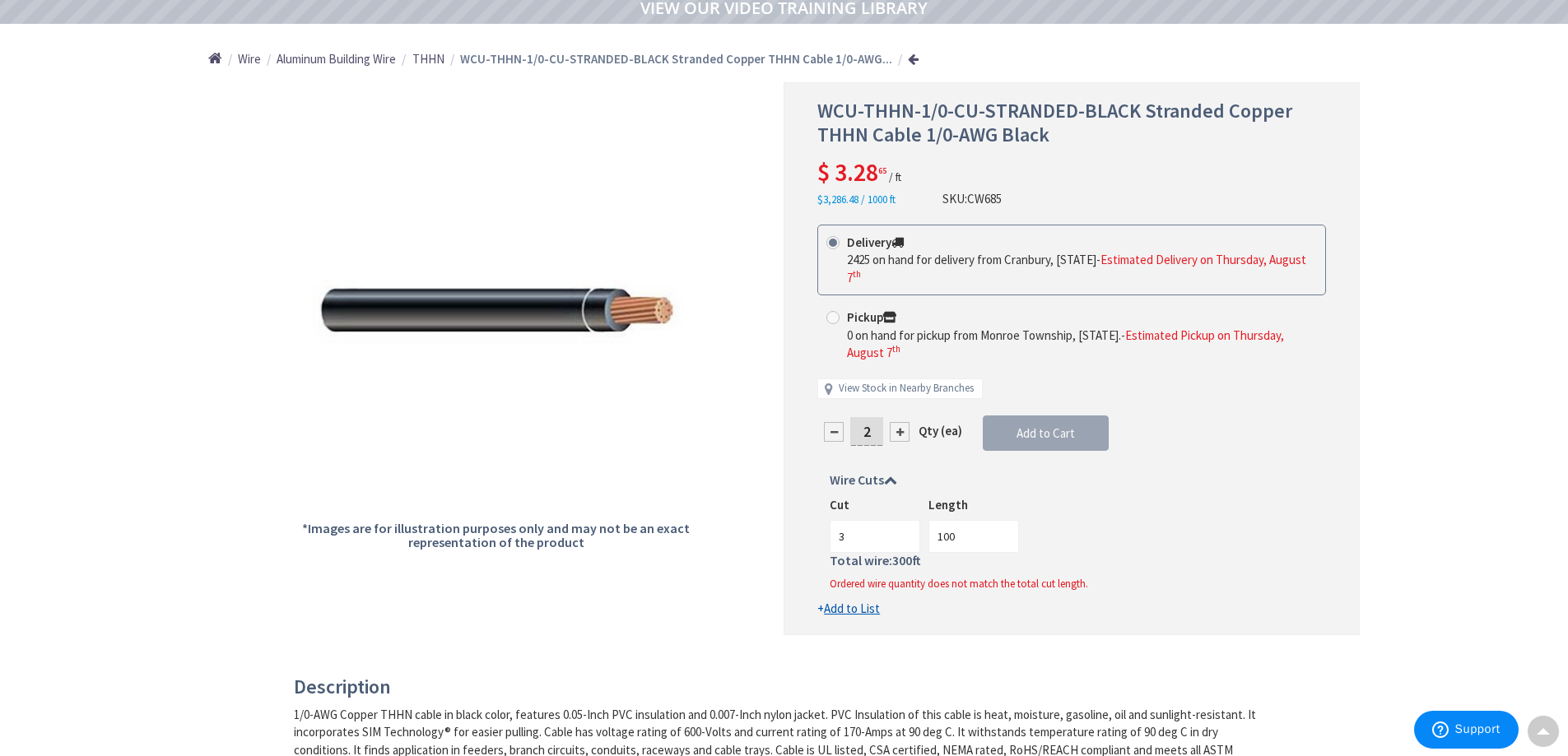 type on "2" 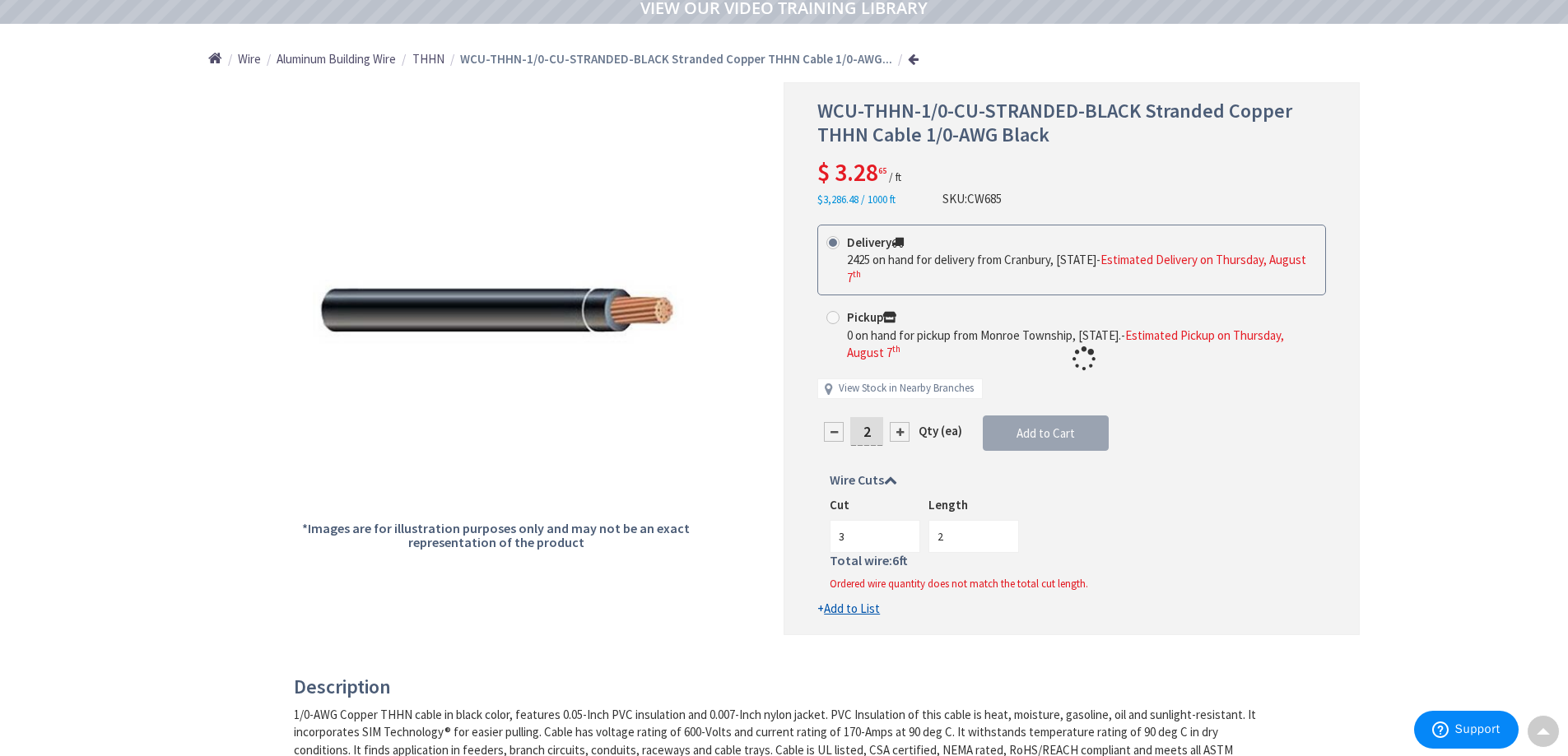 click at bounding box center (1072, 359) 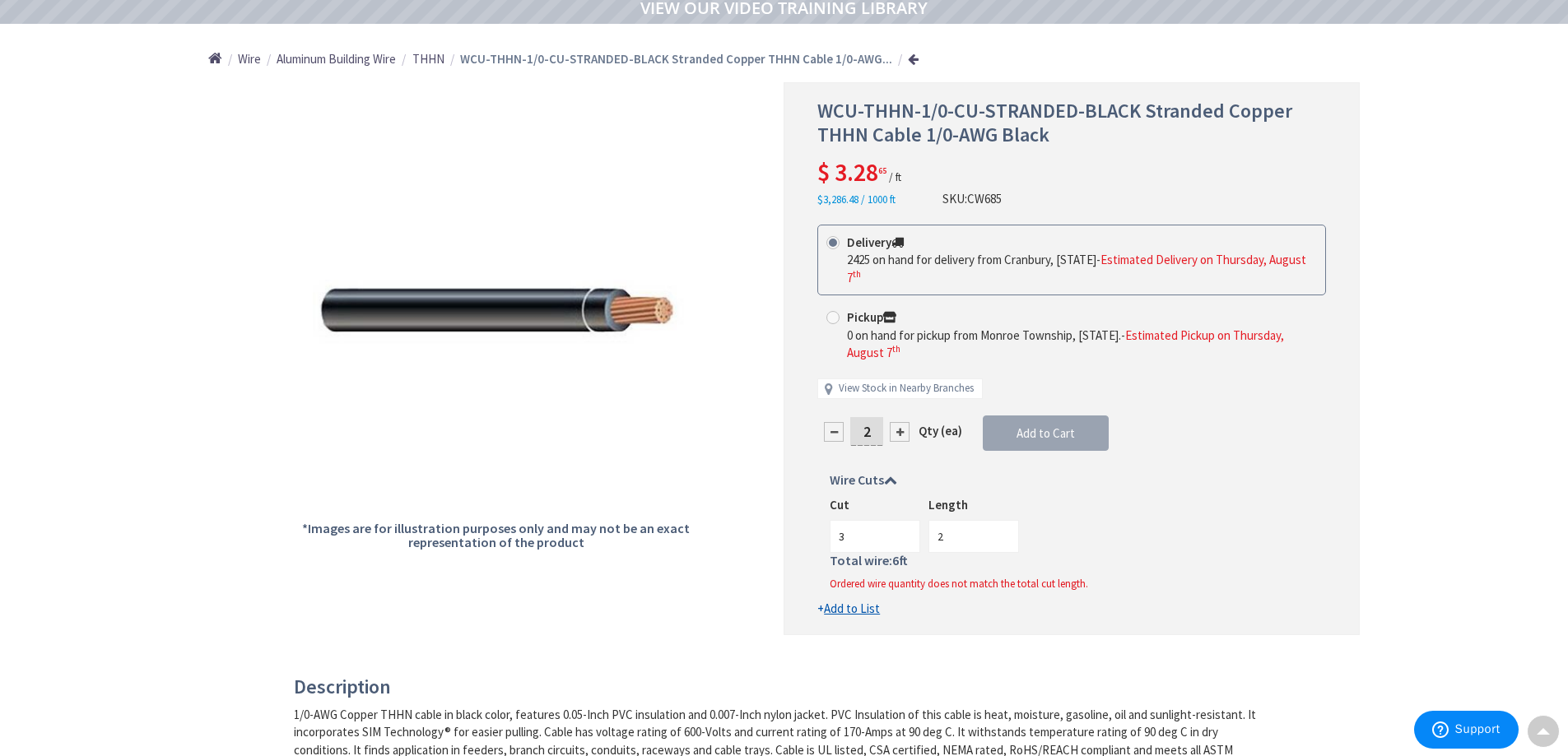 click at bounding box center [834, 432] 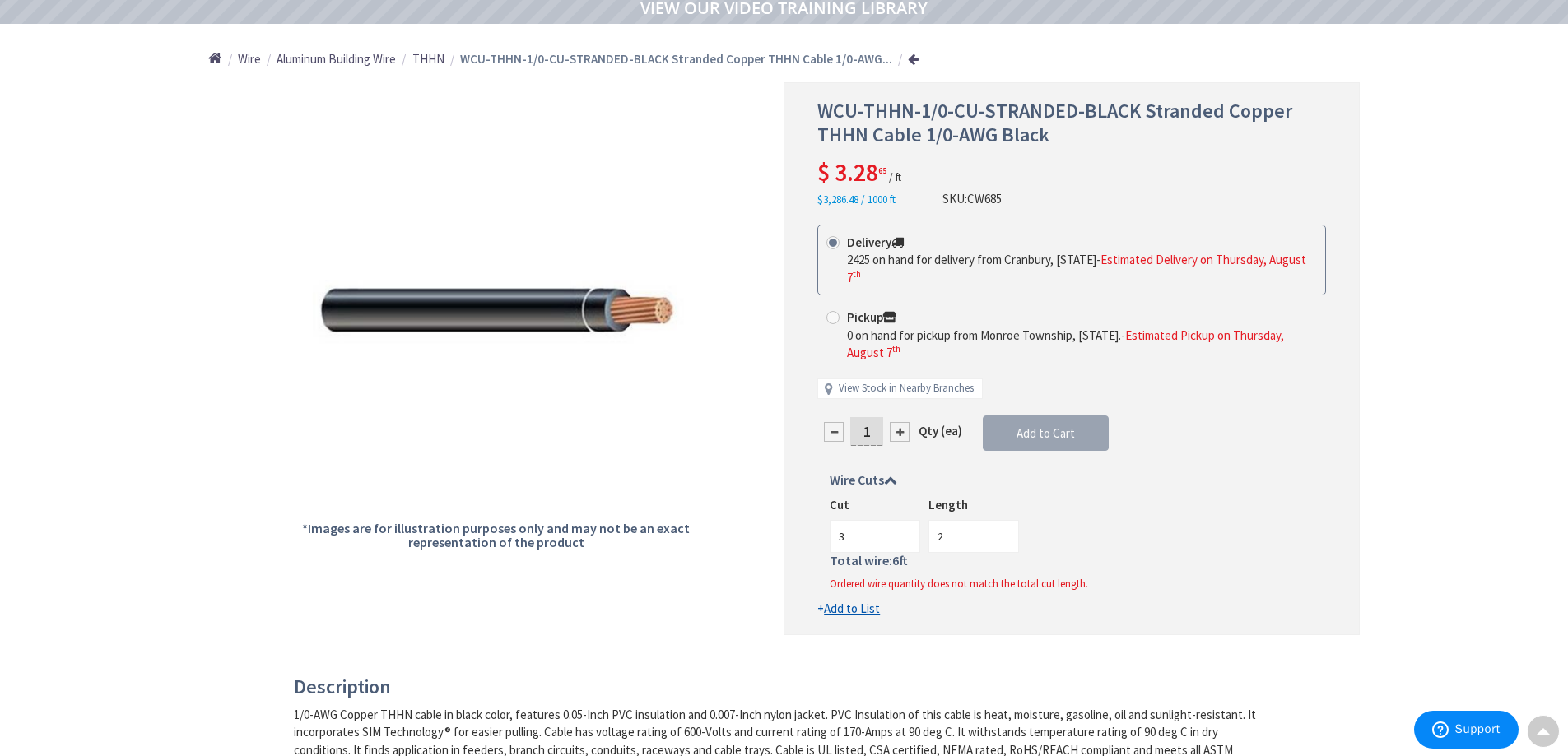 type on "1" 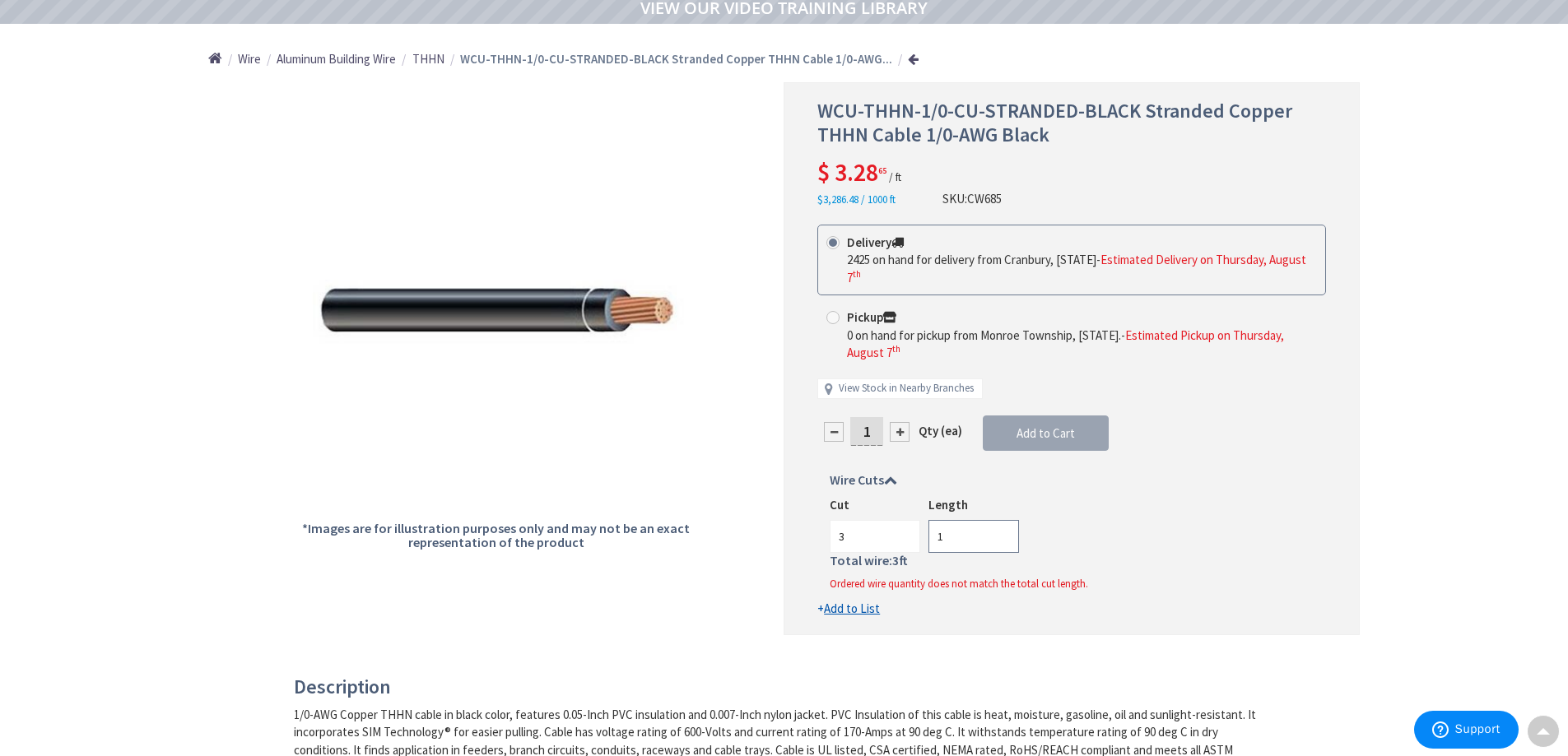 click on "1" at bounding box center [974, 536] 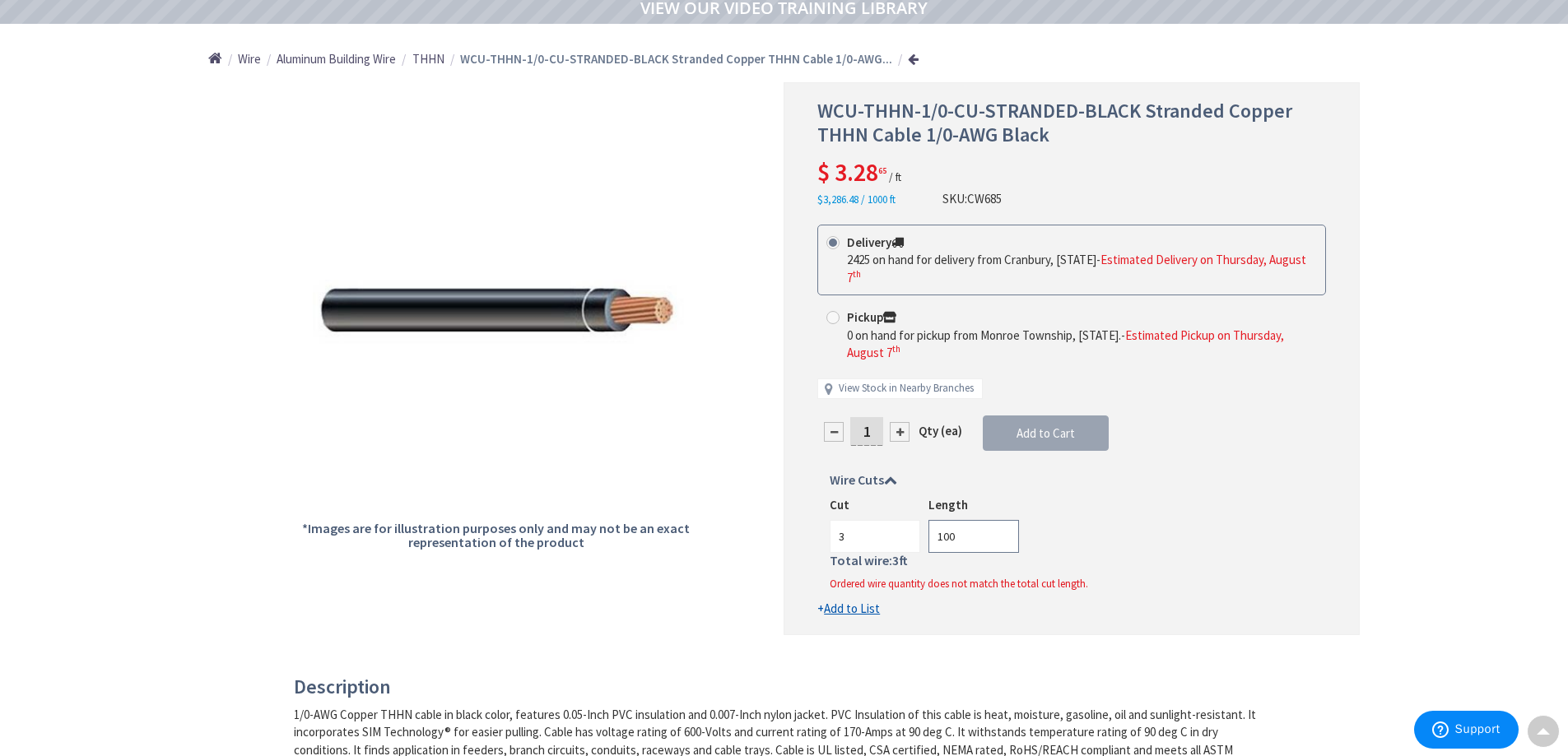 type on "100" 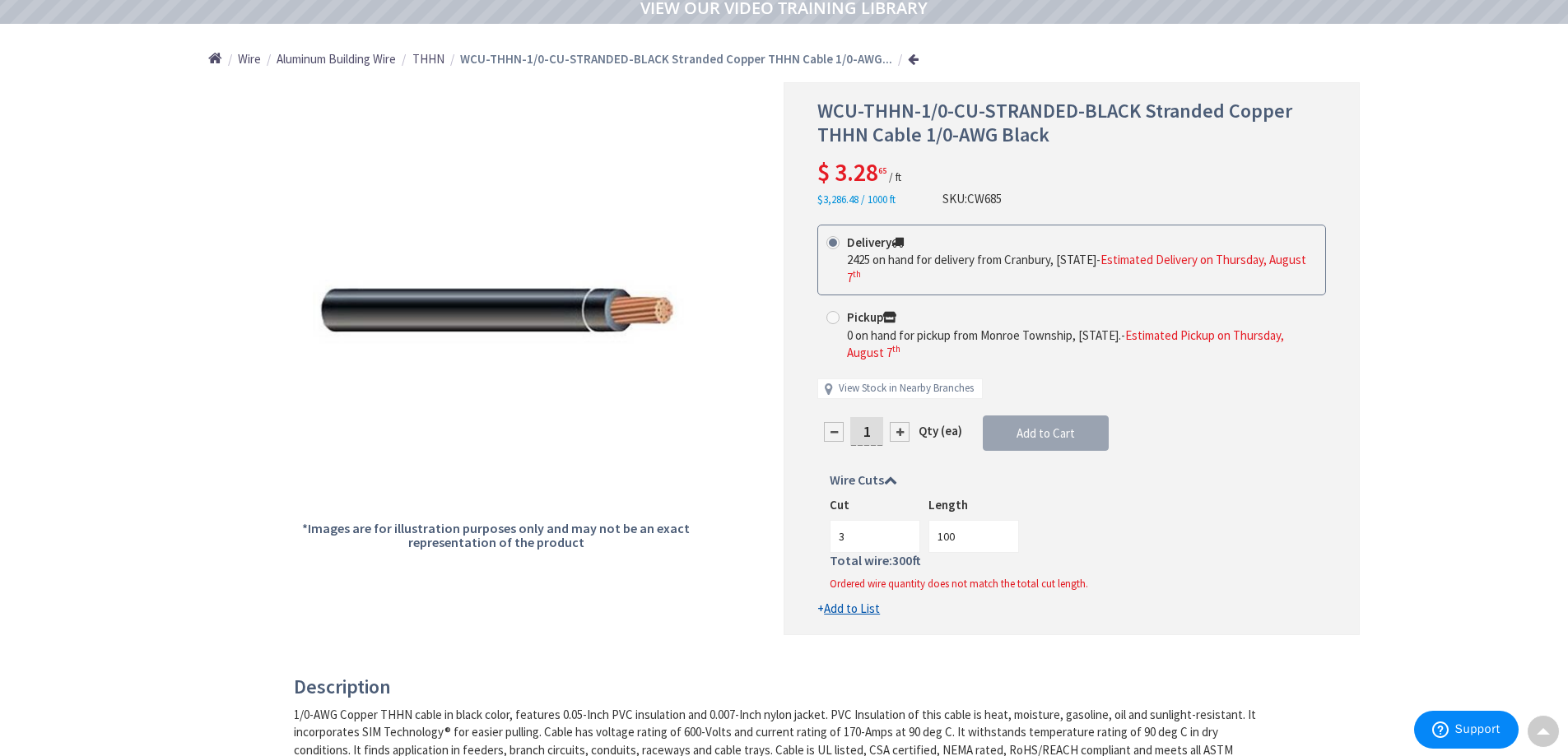 click on "Cut
3
Length
100" at bounding box center [1072, 524] 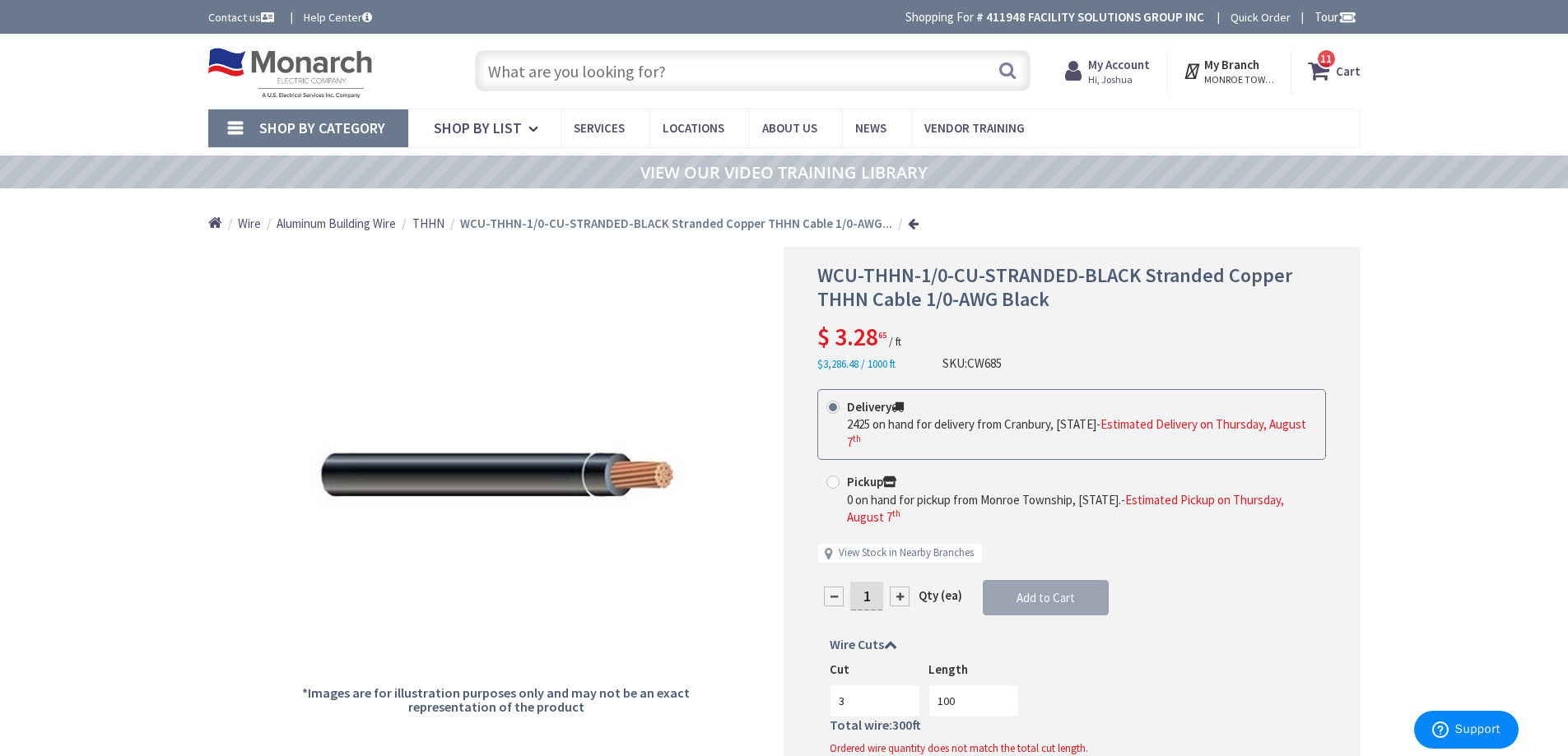 click at bounding box center (752, 71) 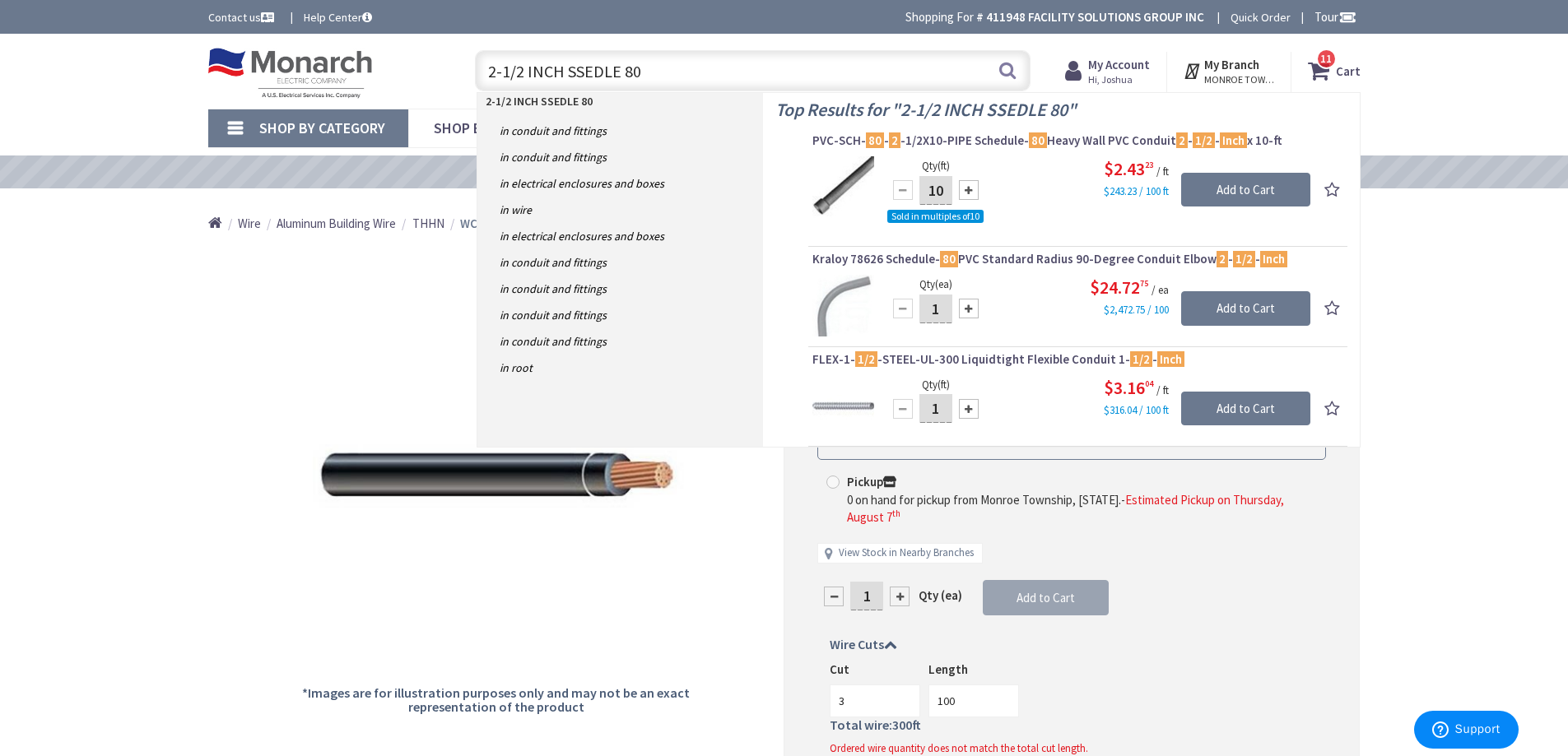 type on "2-1/2 INCH SSEDLE 80" 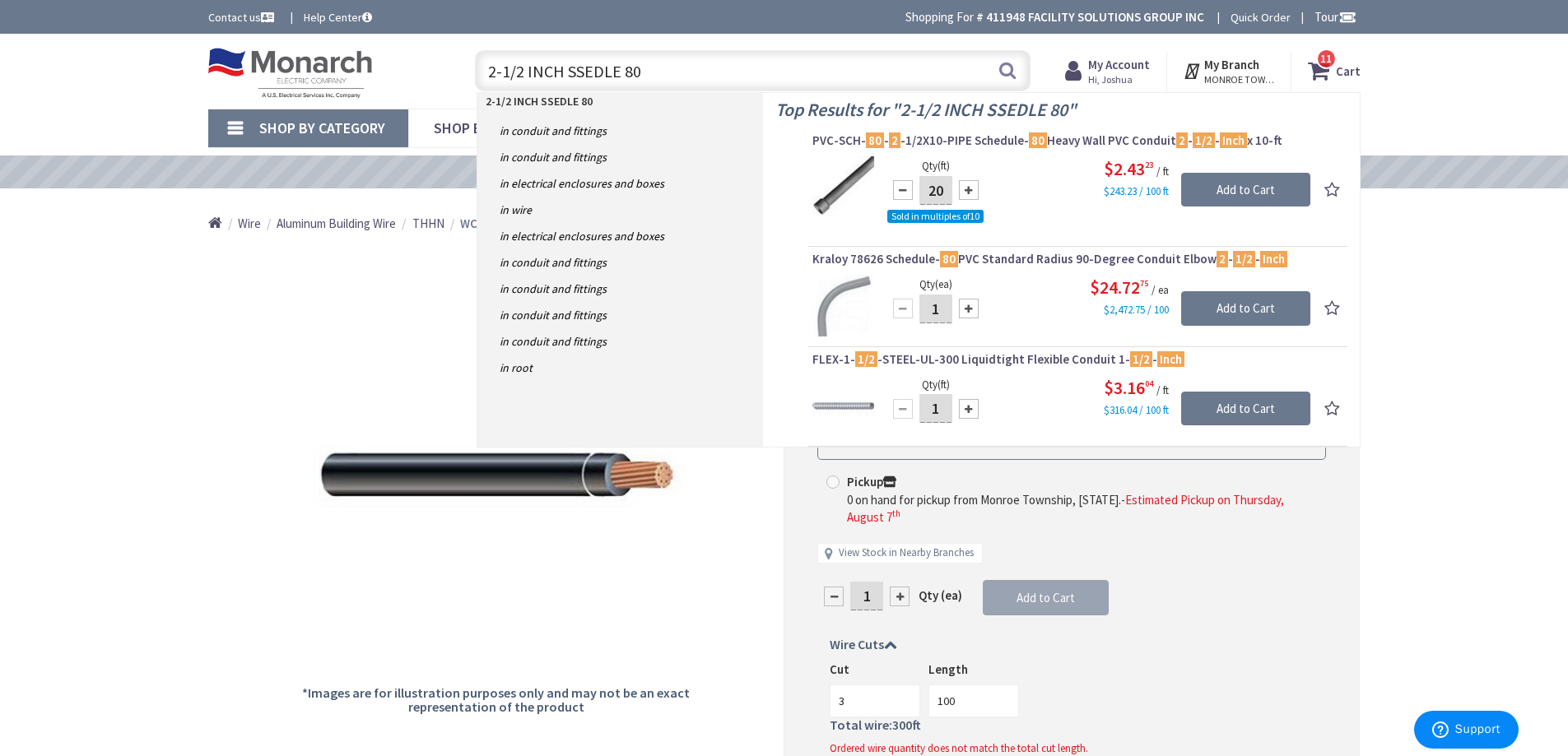 click at bounding box center [969, 190] 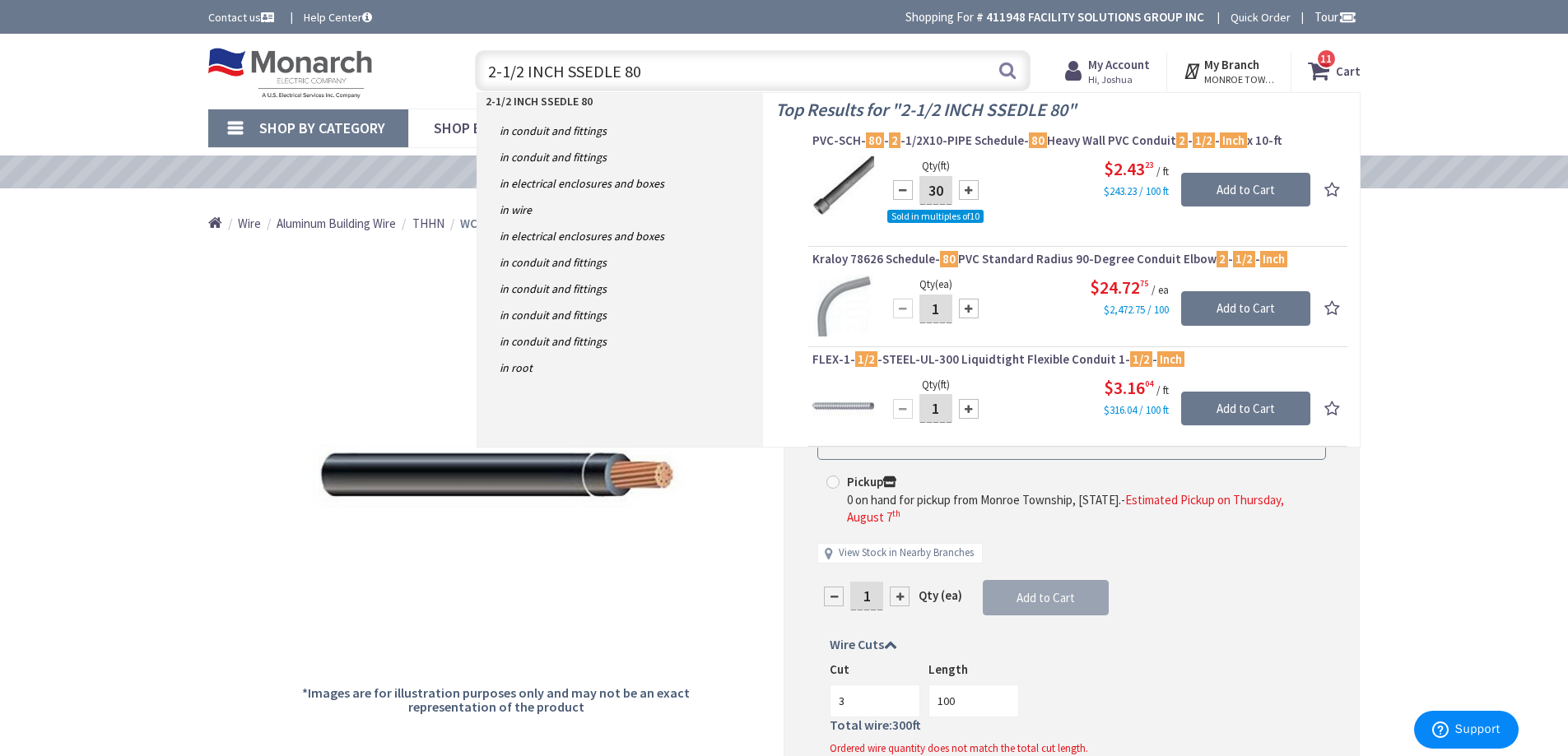 click at bounding box center (969, 190) 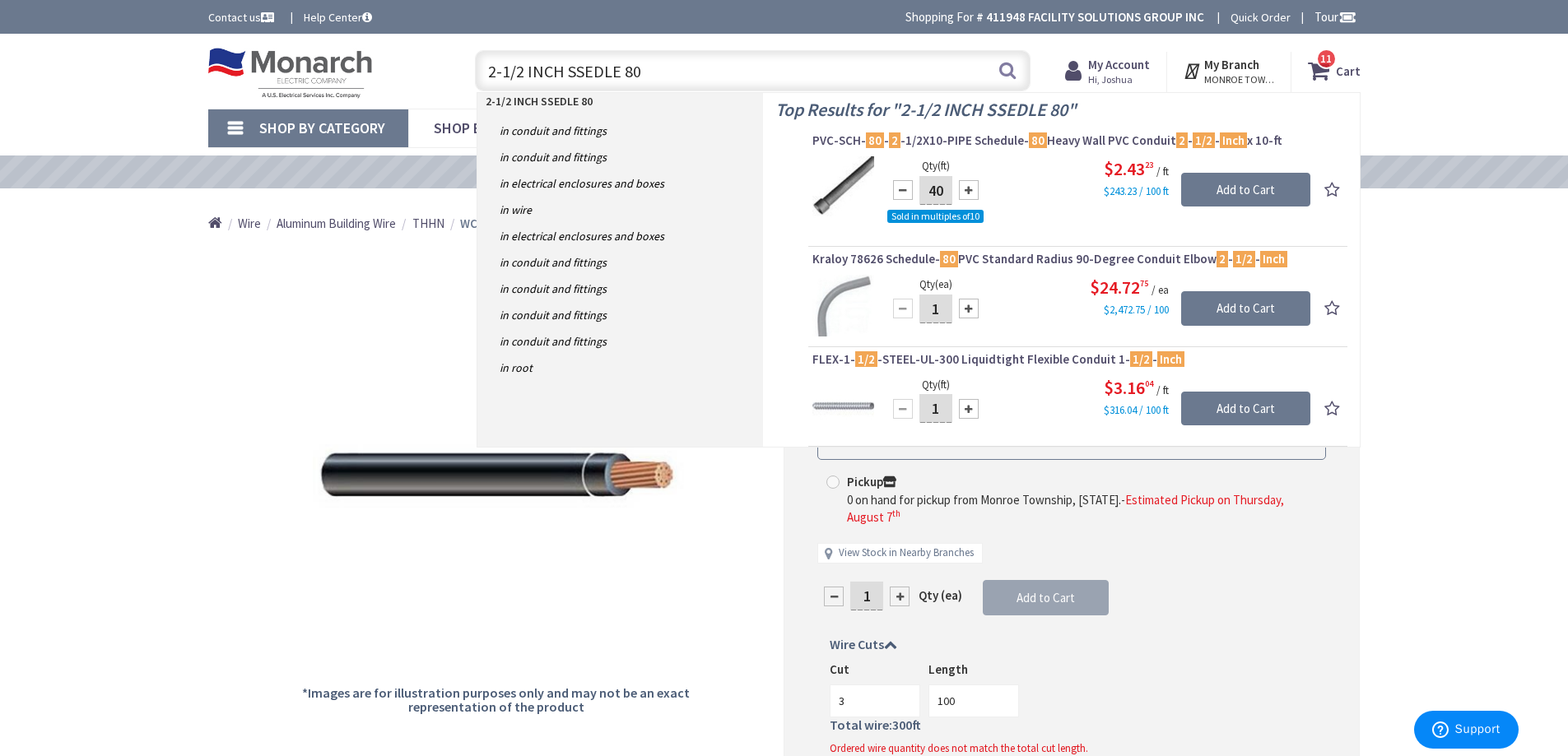 click at bounding box center (969, 190) 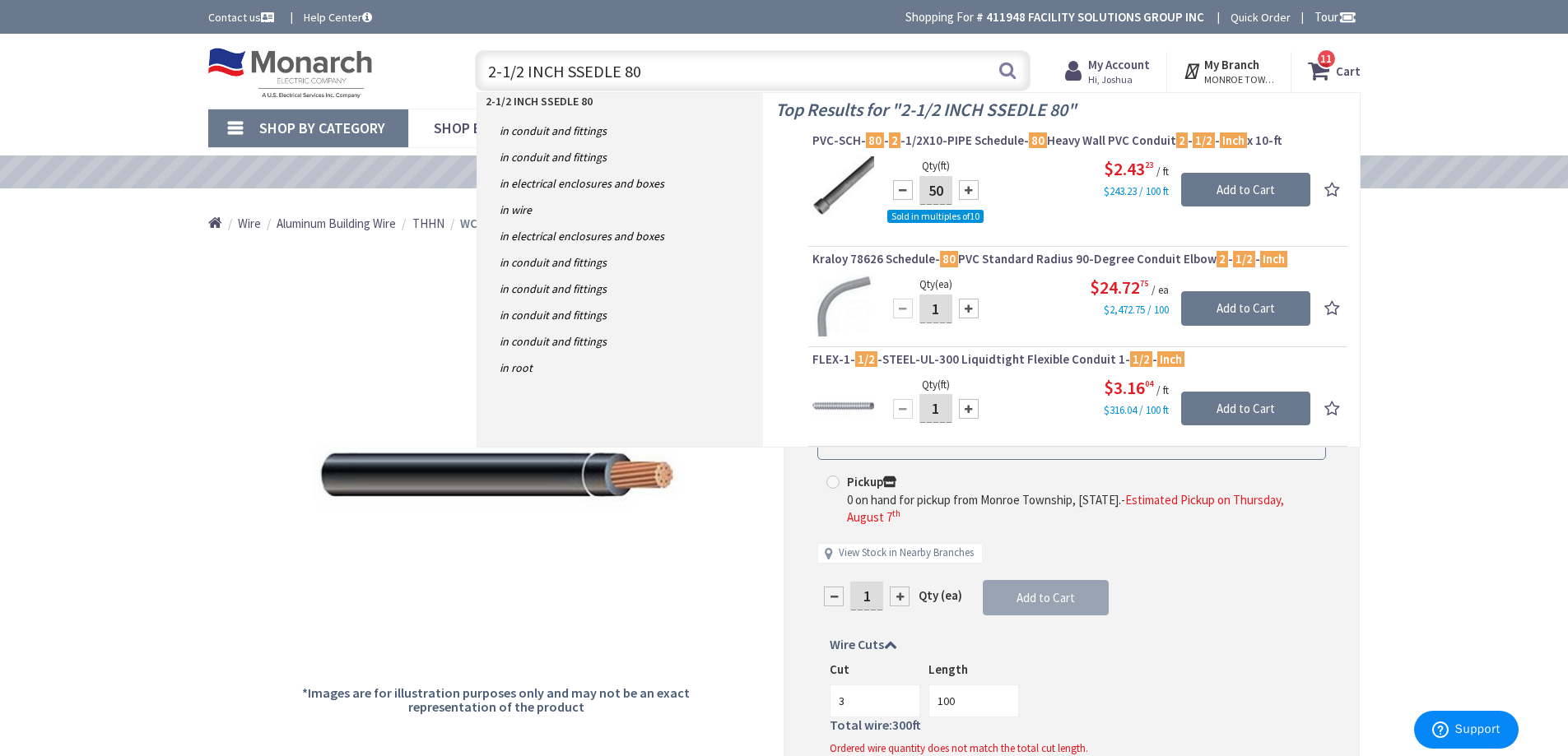 click at bounding box center [969, 190] 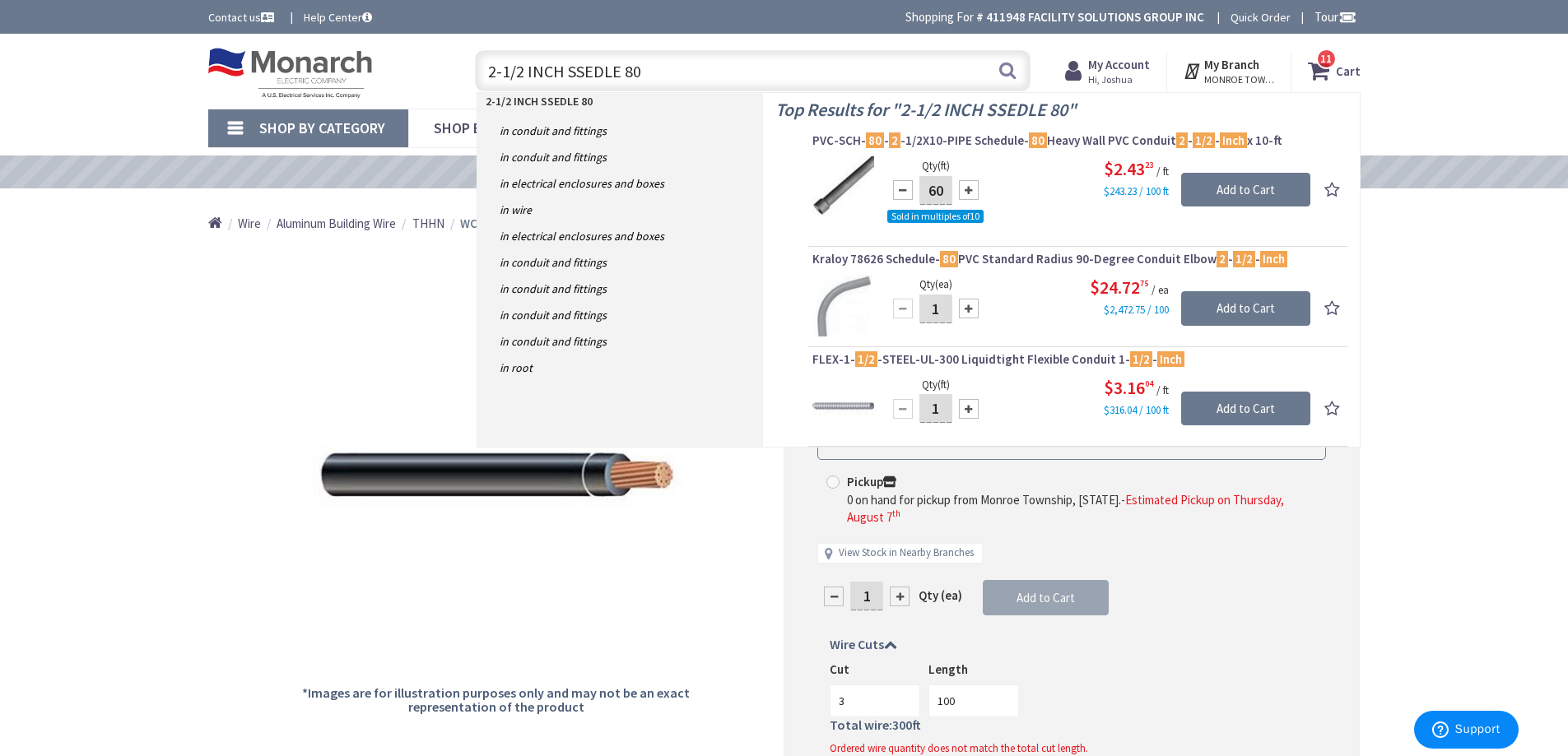 click at bounding box center (969, 190) 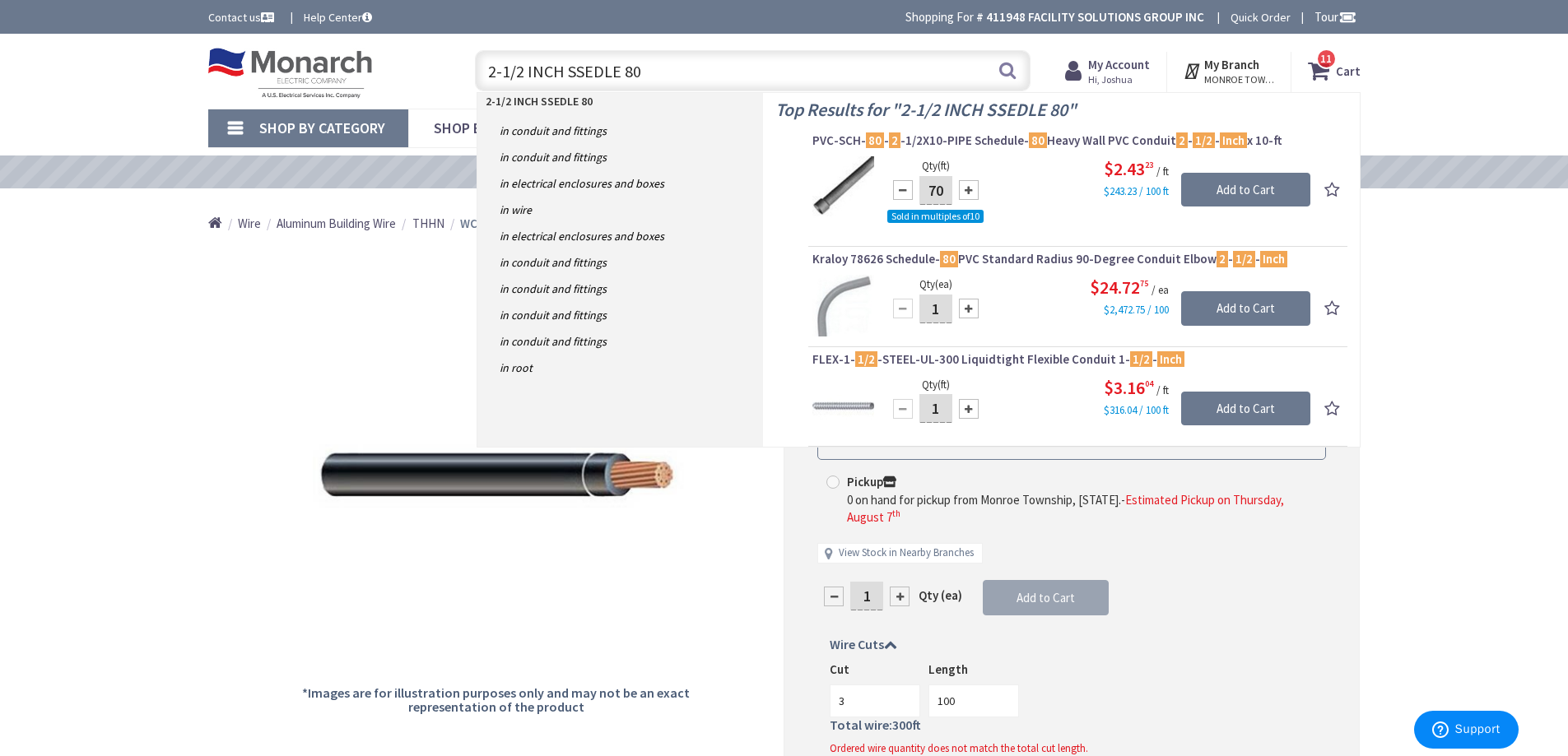 click at bounding box center (969, 190) 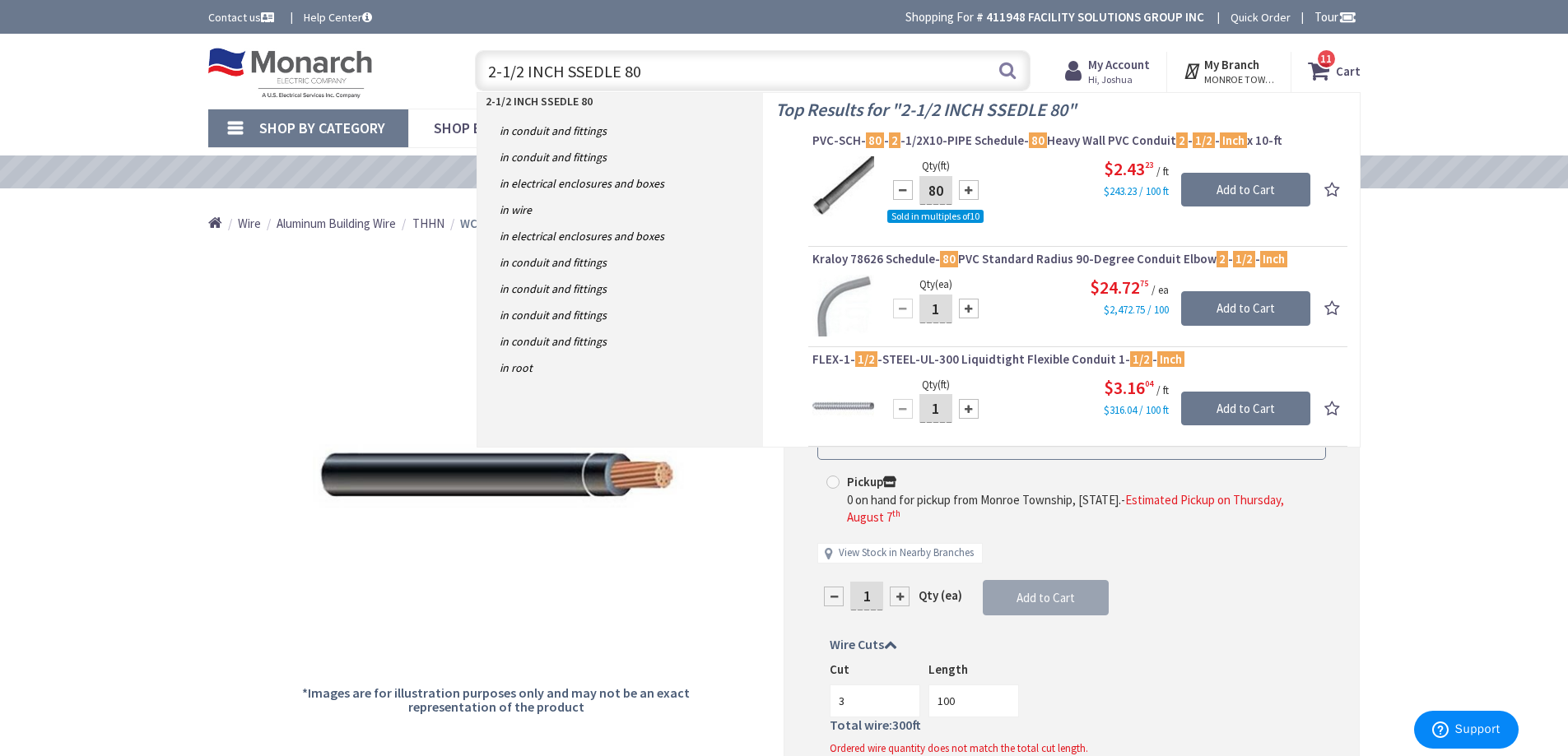 click at bounding box center [969, 190] 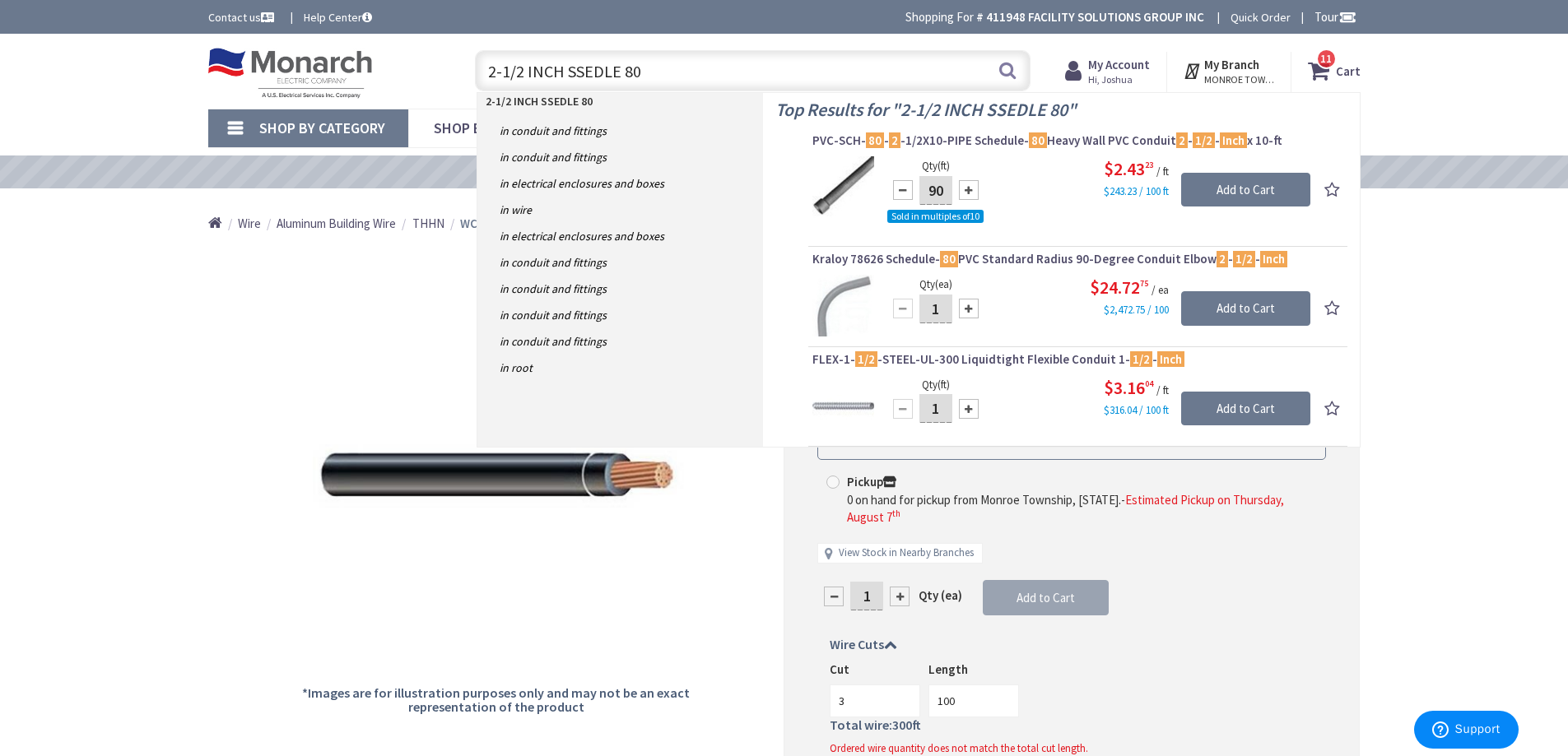 click at bounding box center [969, 190] 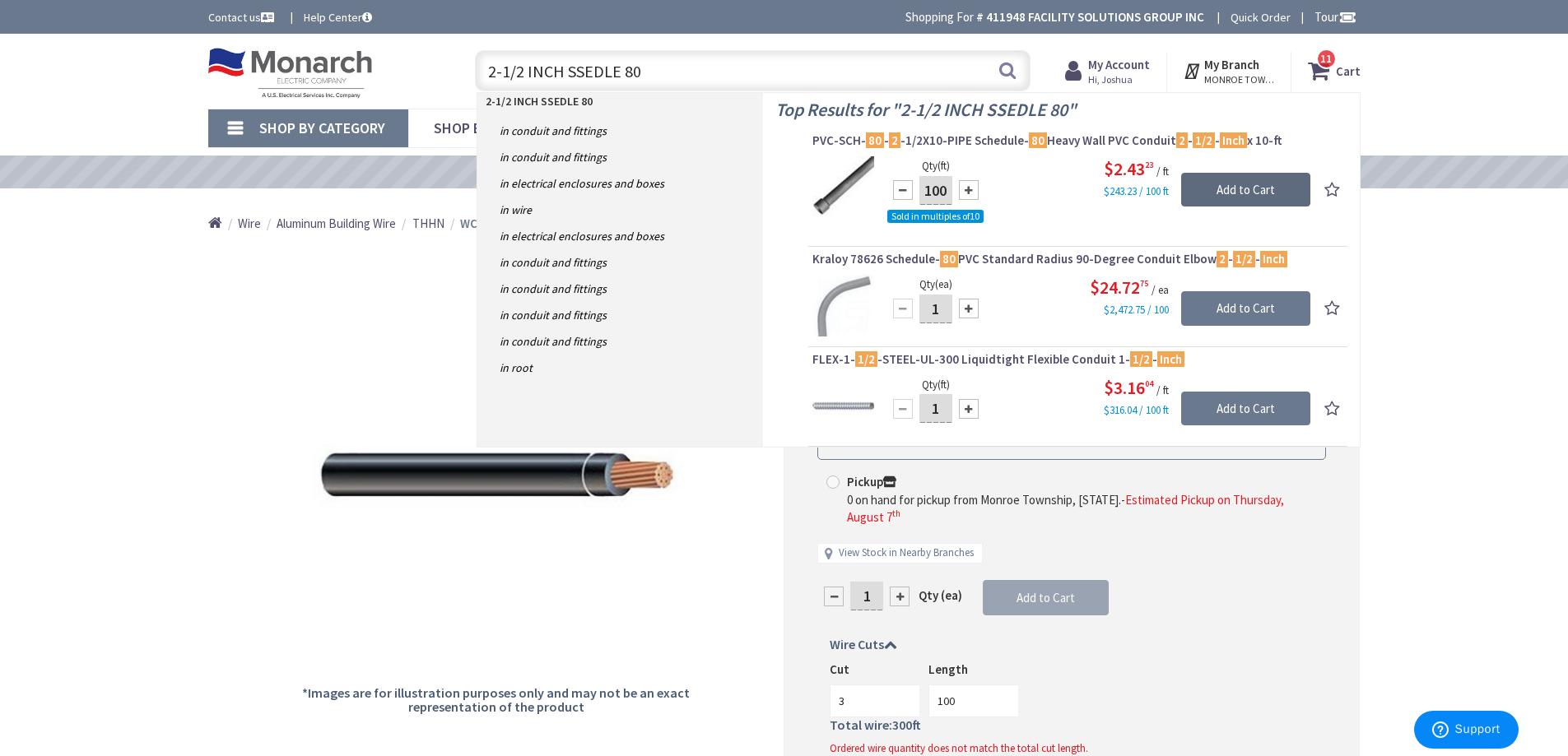 click on "Add to Cart" at bounding box center [1245, 190] 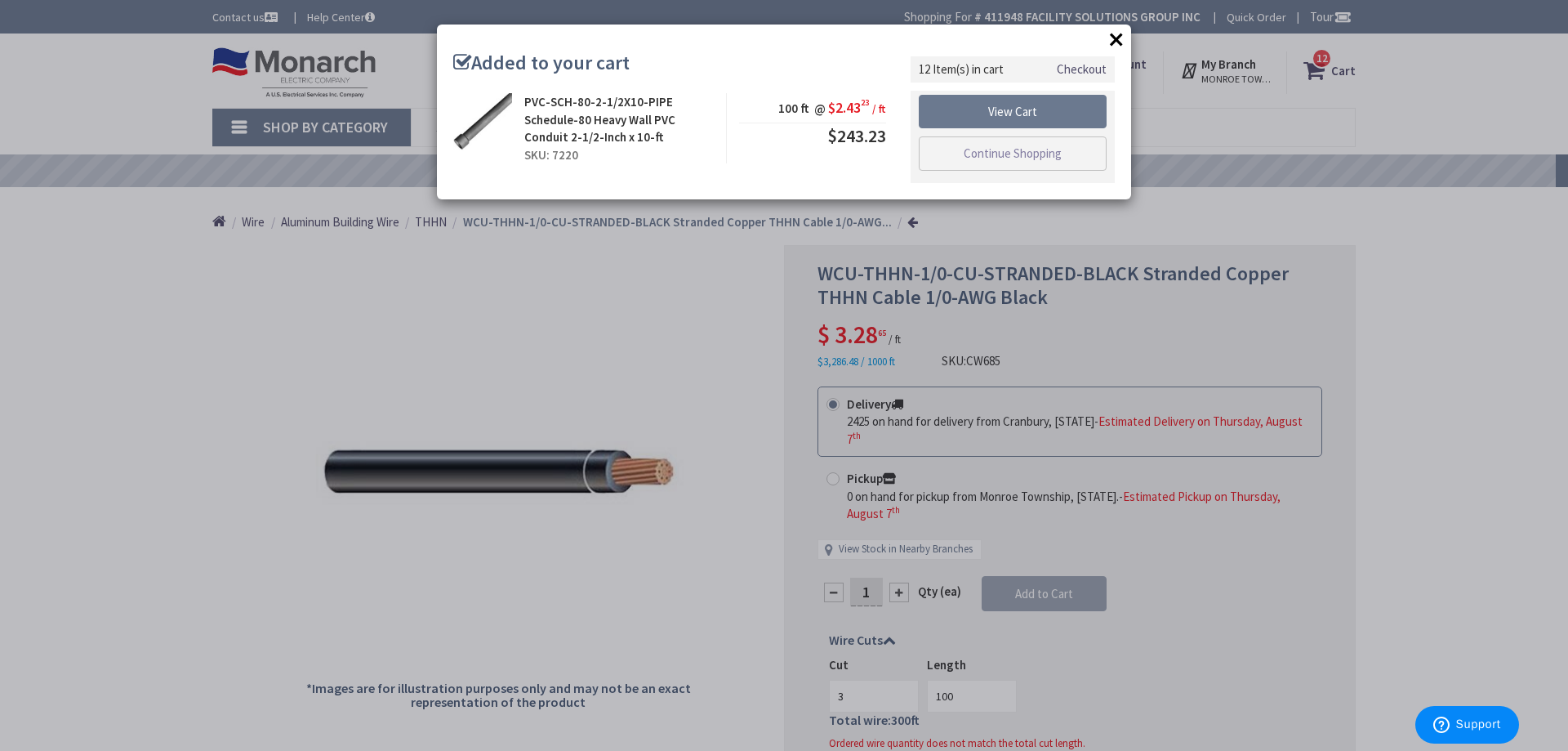 click on "×
Added to your cart
PVC-SCH-80-2-1/2X10-PIPE Schedule-80 Heavy Wall PVC Conduit 2-1/2-Inch x 10-ft
SKU: 7220
100 ft  @
$2.43 23   / ft
Checkout" at bounding box center (784, 375) 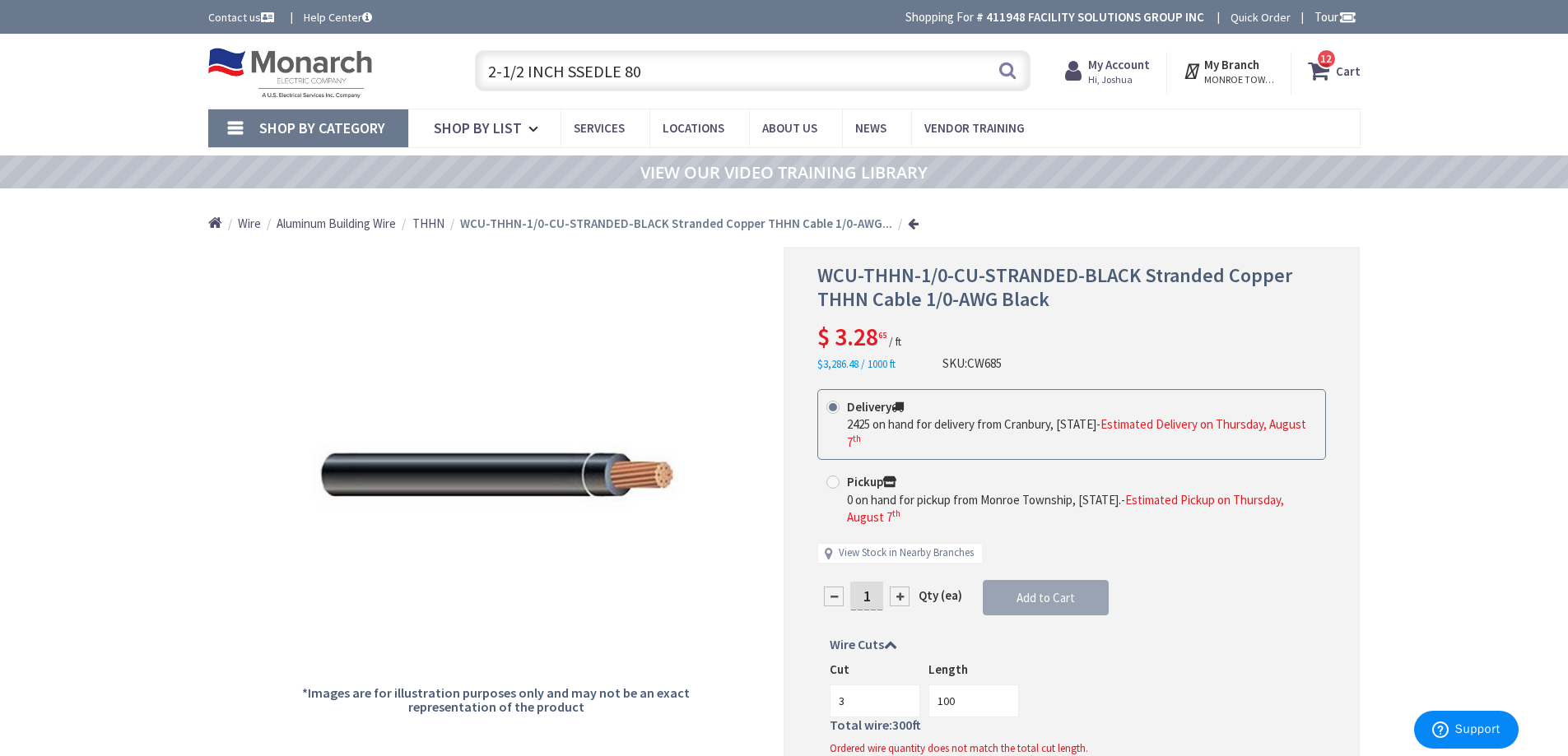 click on "2-1/2 INCH SSEDLE 80" at bounding box center [752, 71] 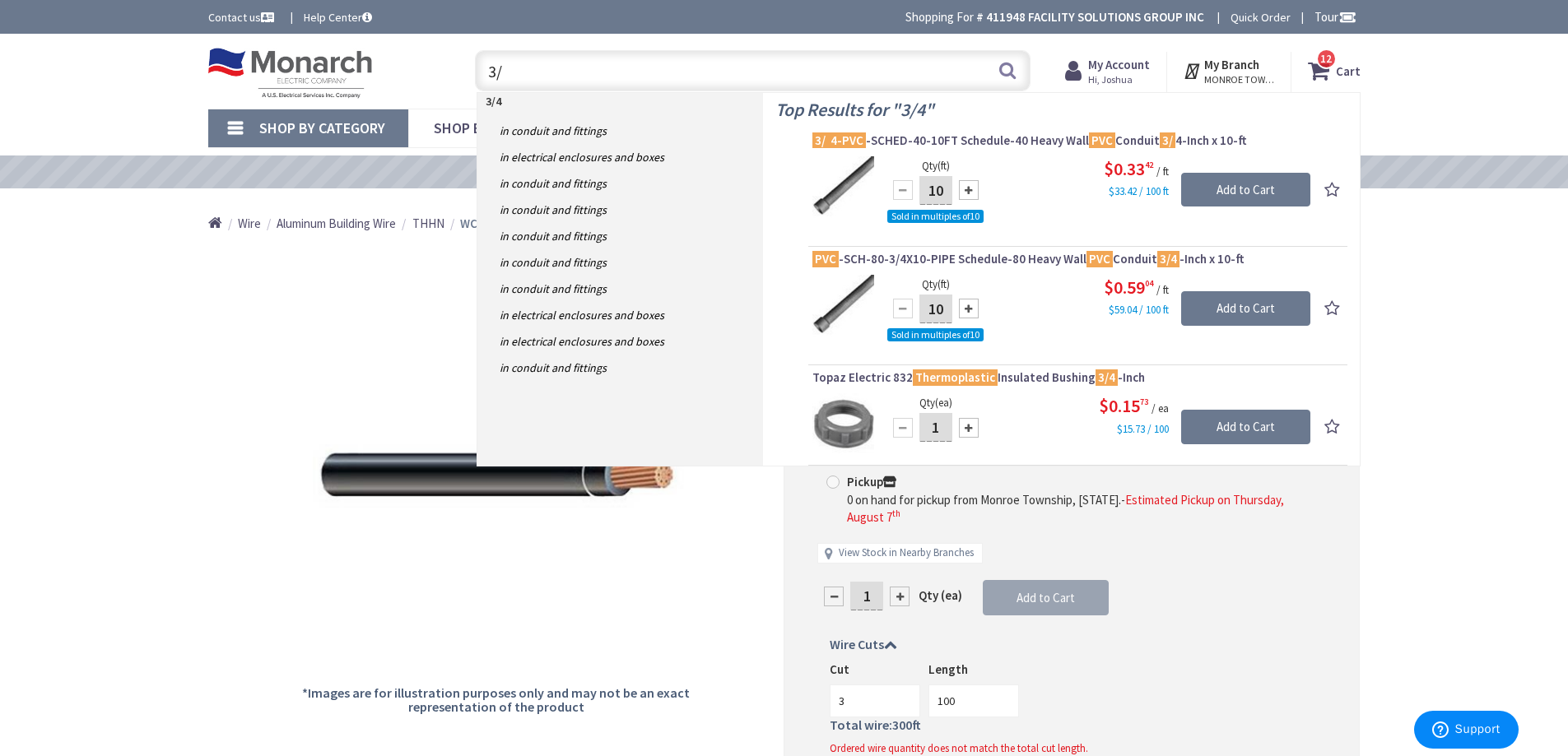 type on "3" 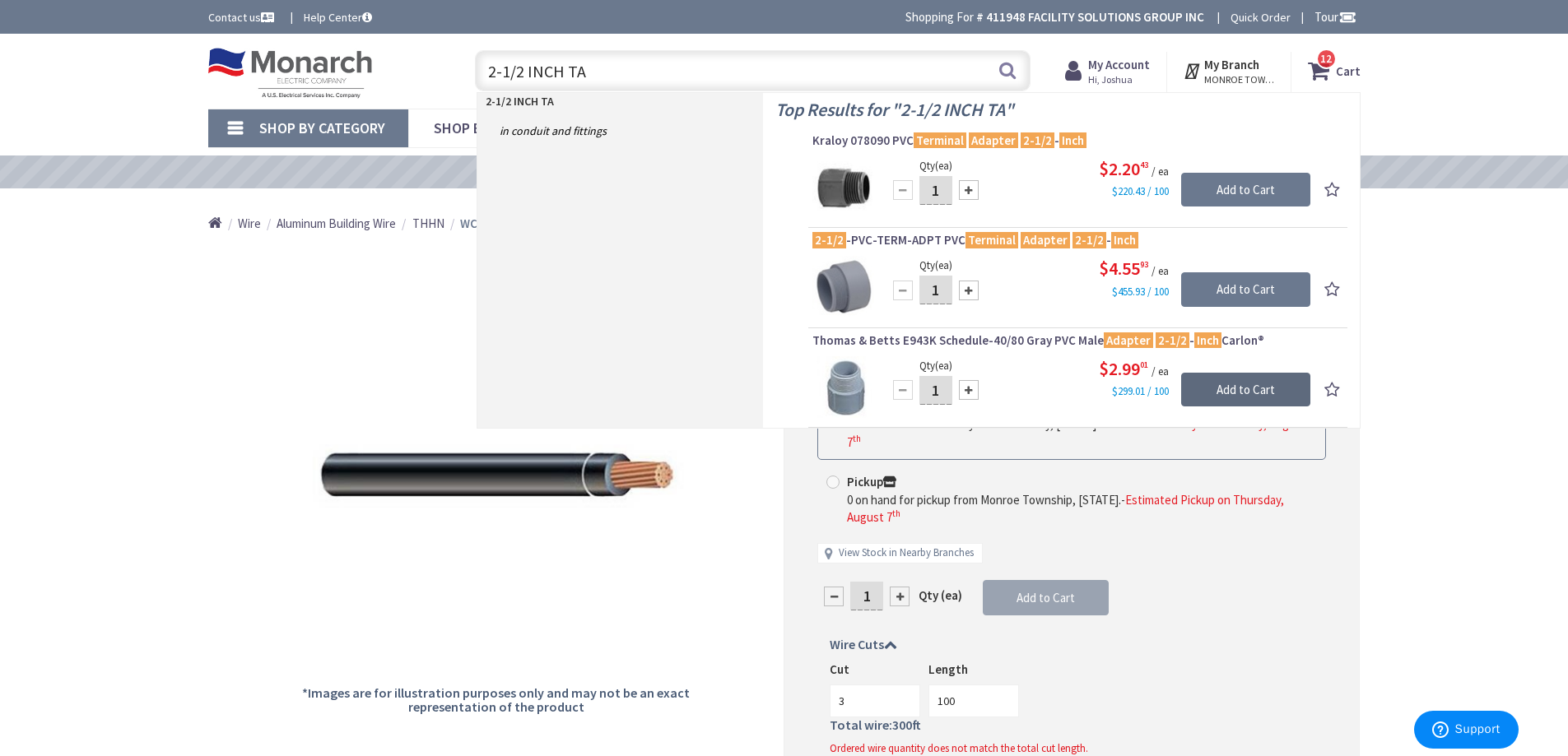 click on "Add to Cart" at bounding box center (1245, 390) 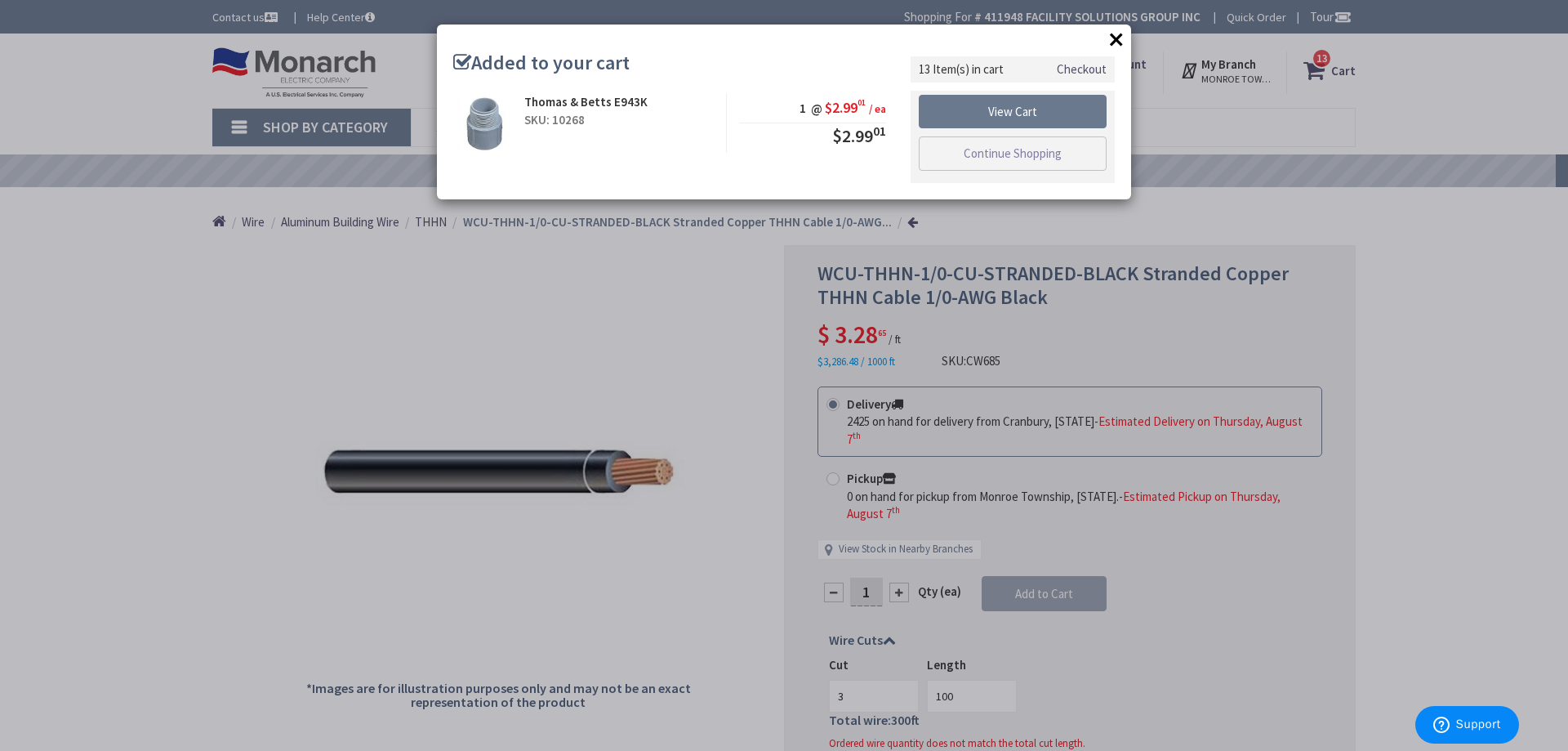 click on "×" at bounding box center [1116, 39] 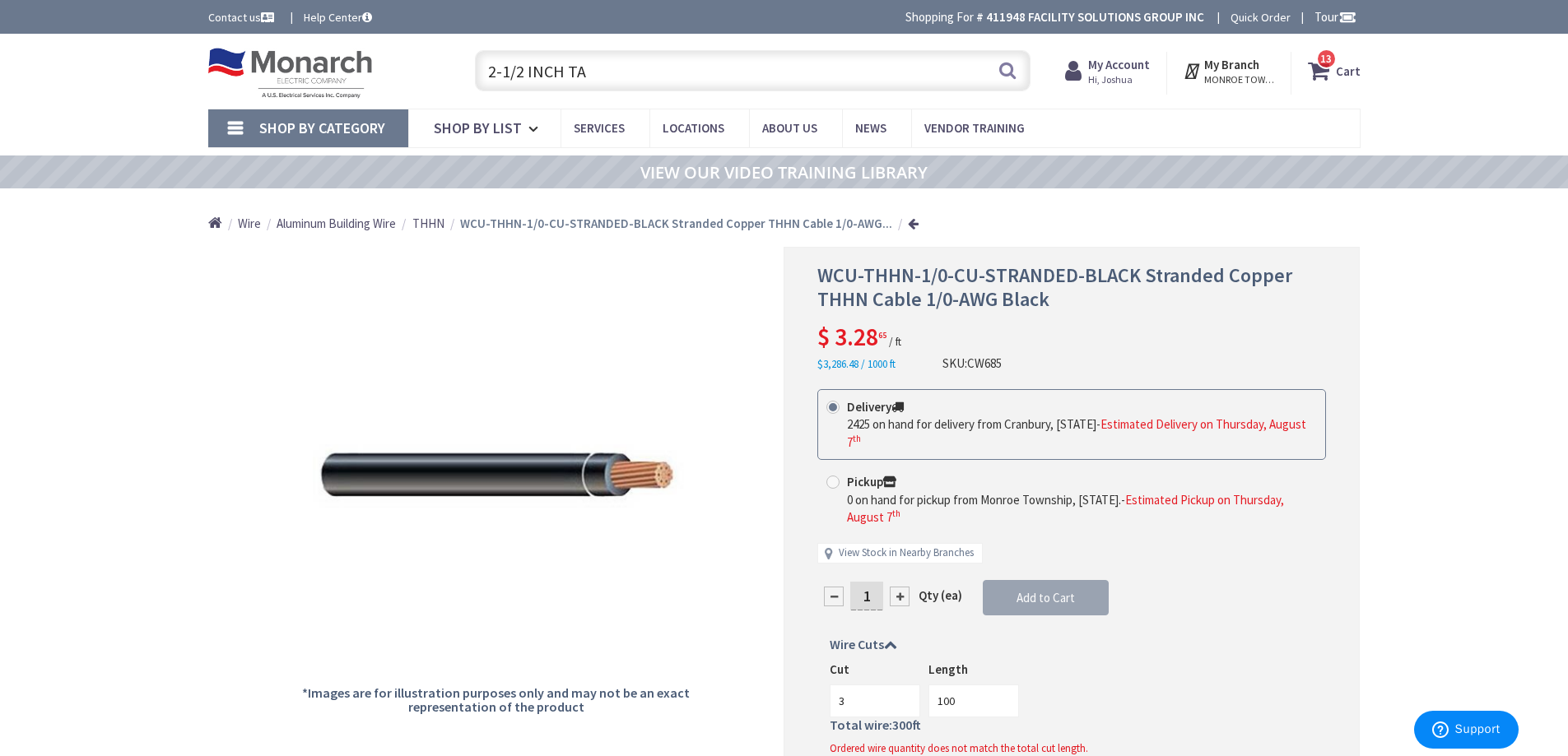 click on "2-1/2 INCH TA" at bounding box center (752, 71) 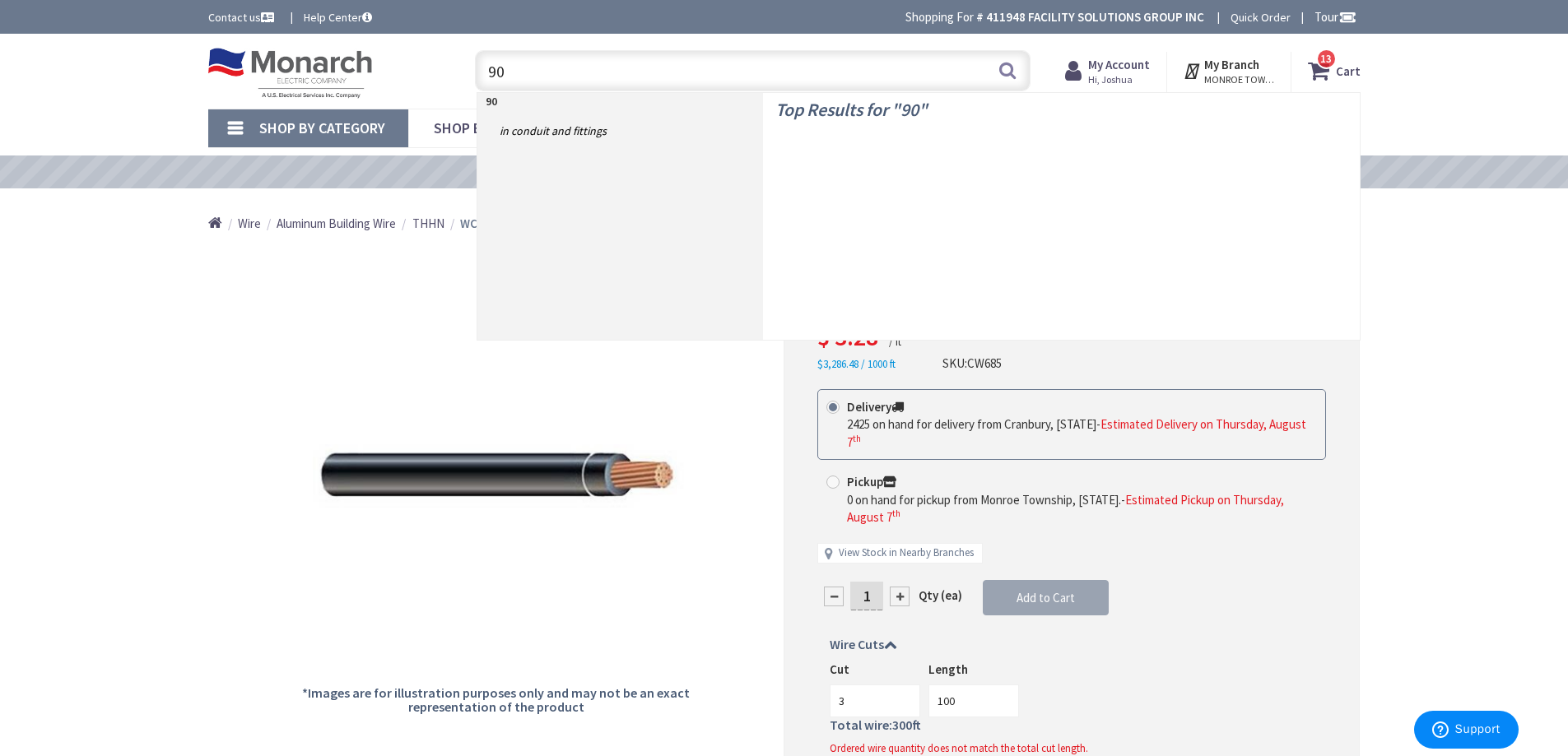type on "9" 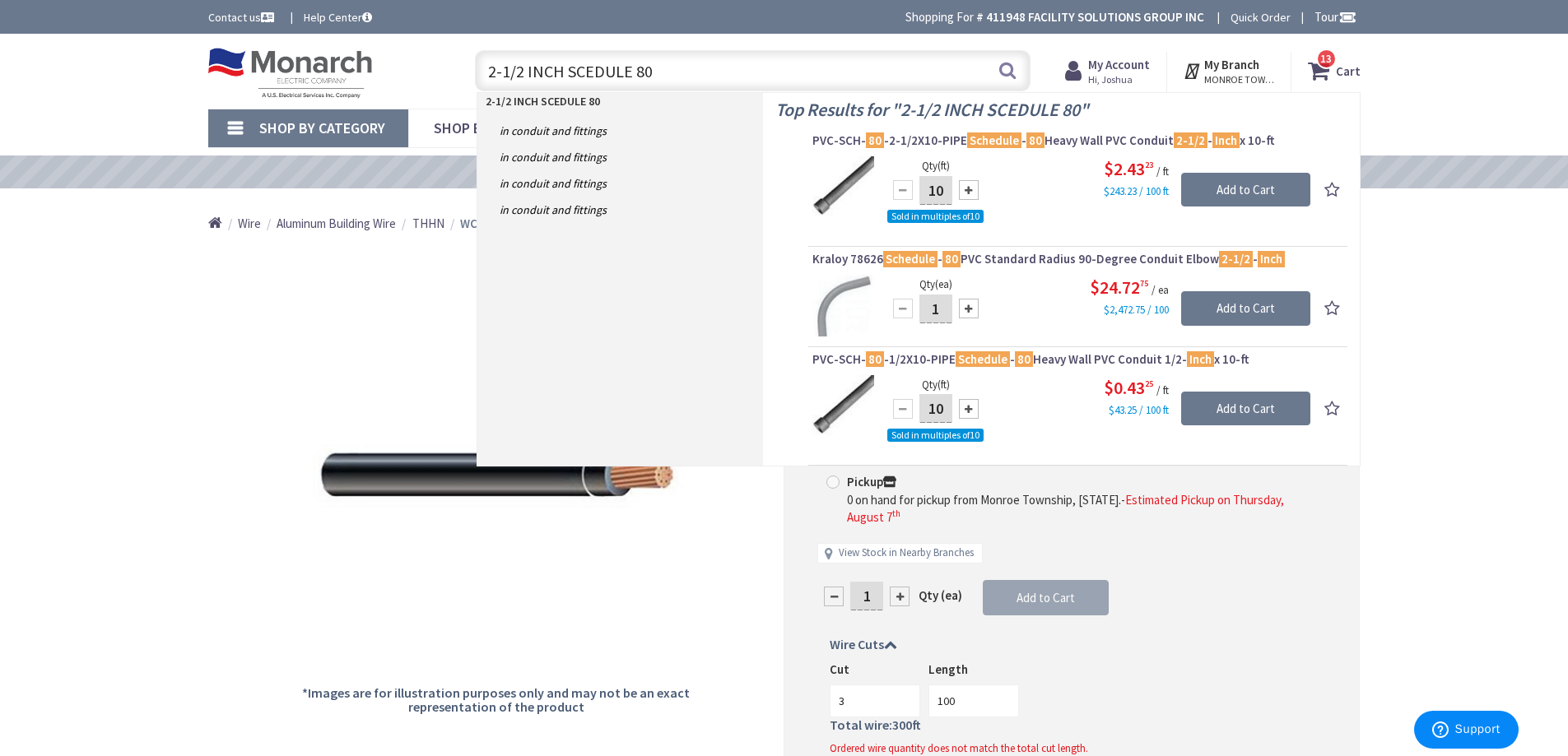 type on "2-1/2 INCH SCEDULE 80" 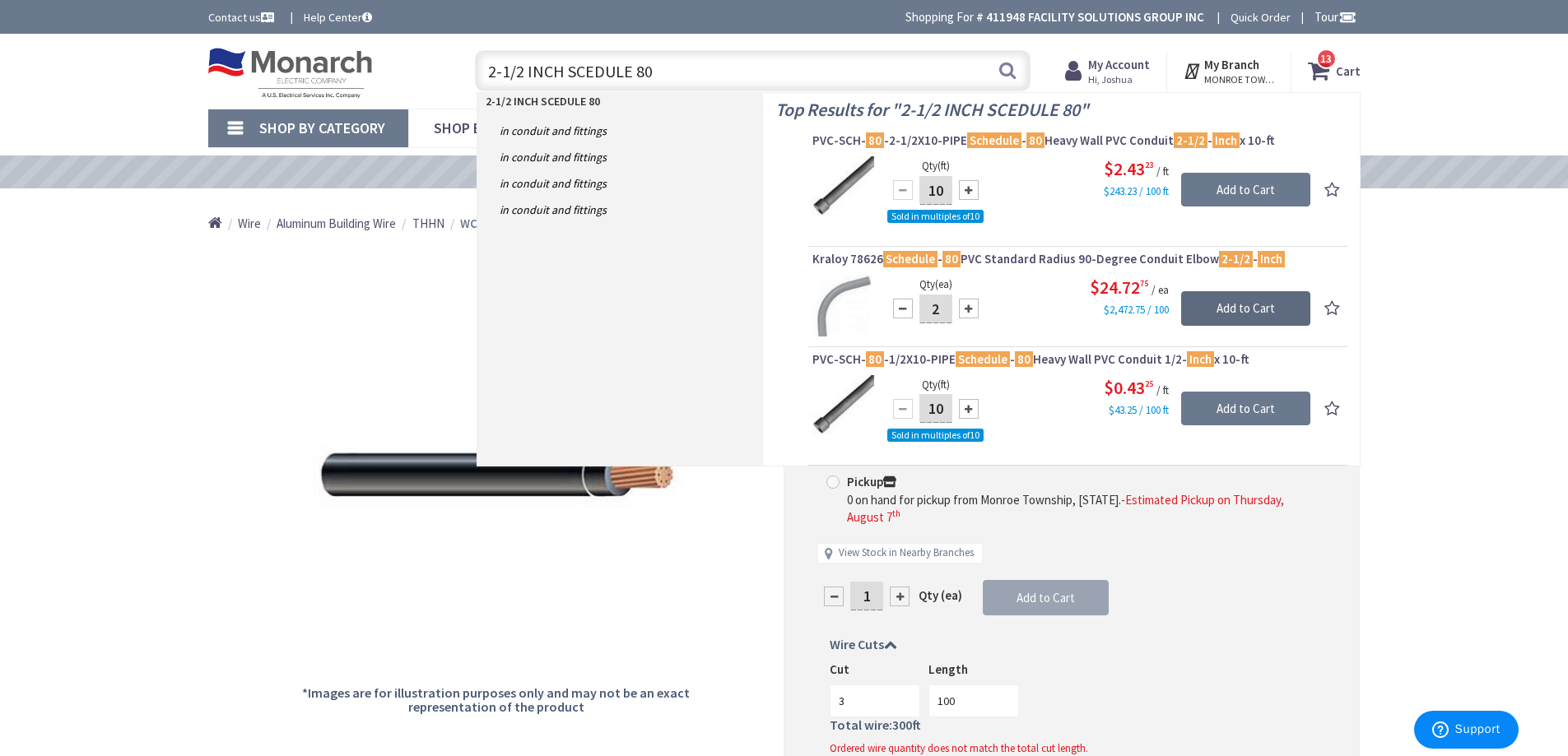 click on "Add to Cart" at bounding box center (1245, 308) 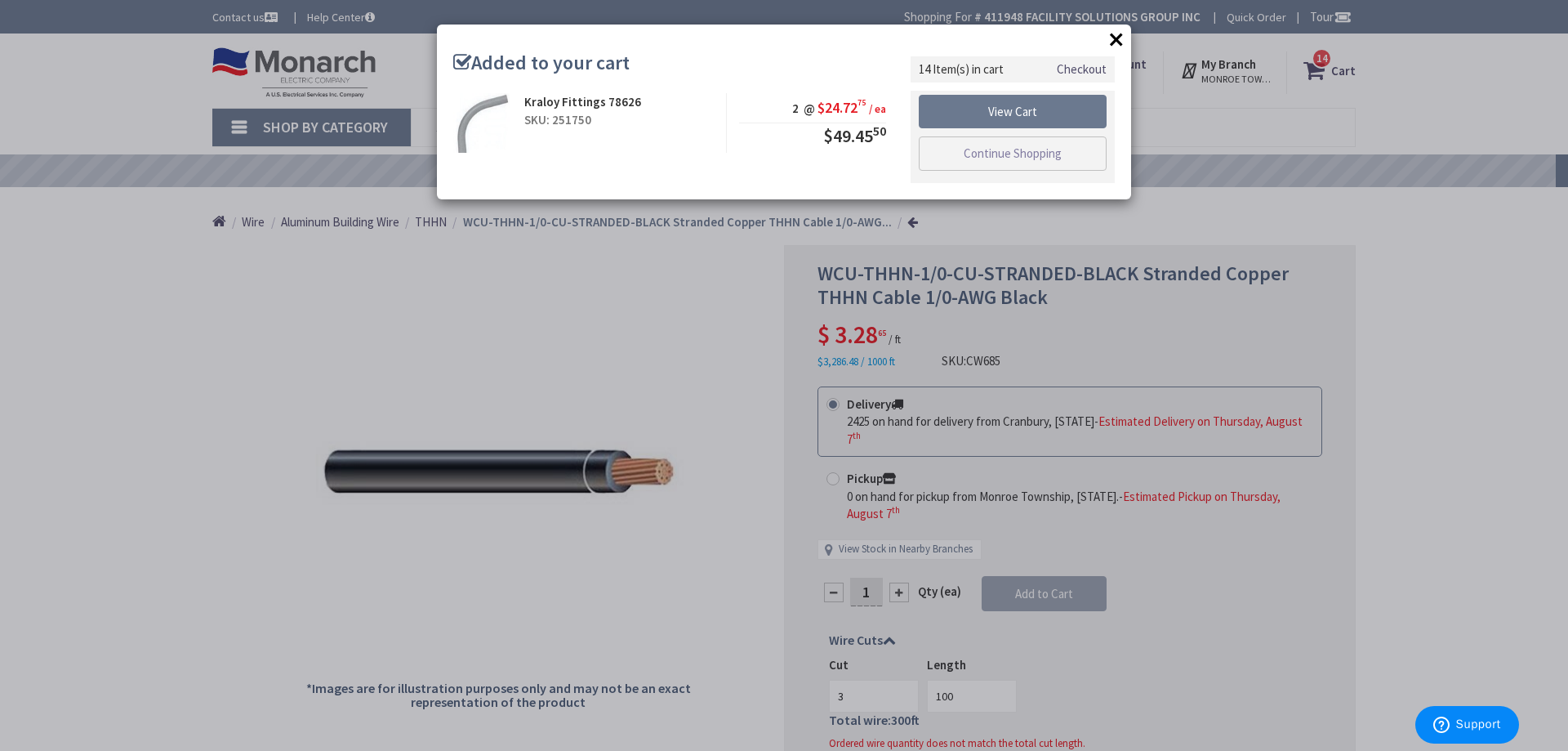 click on "×" at bounding box center (1116, 39) 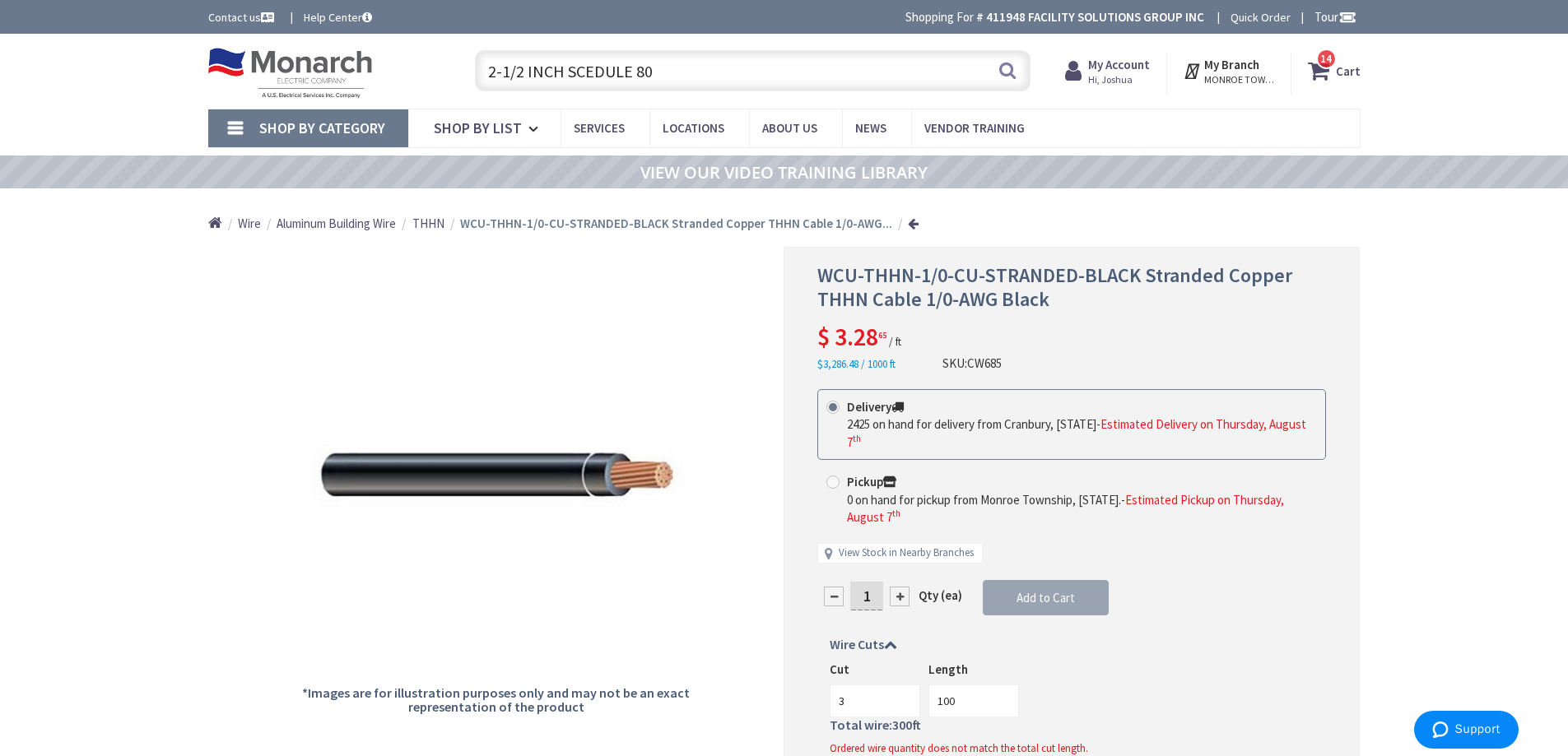 click on "2-1/2 INCH SCEDULE 80" at bounding box center (752, 71) 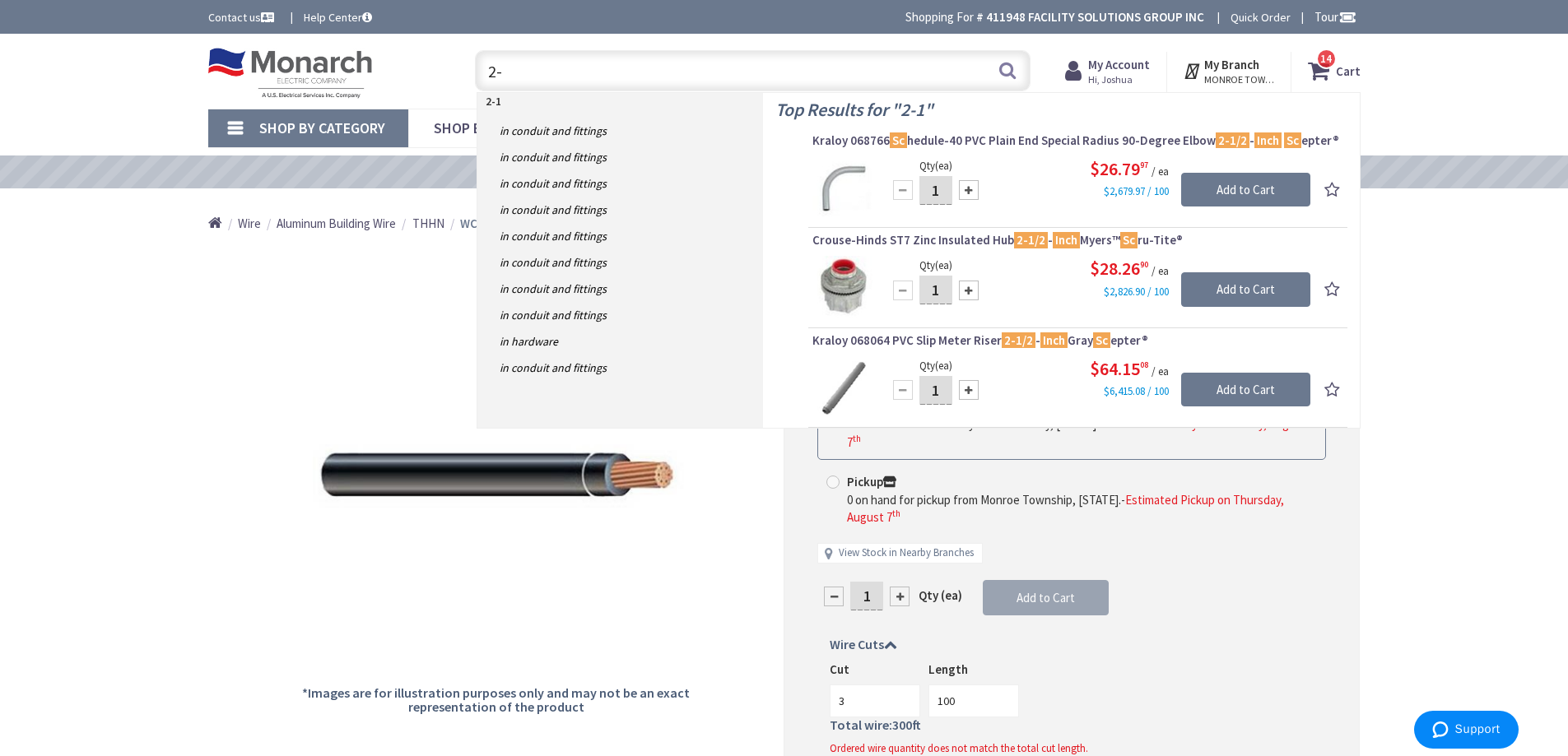 type on "2" 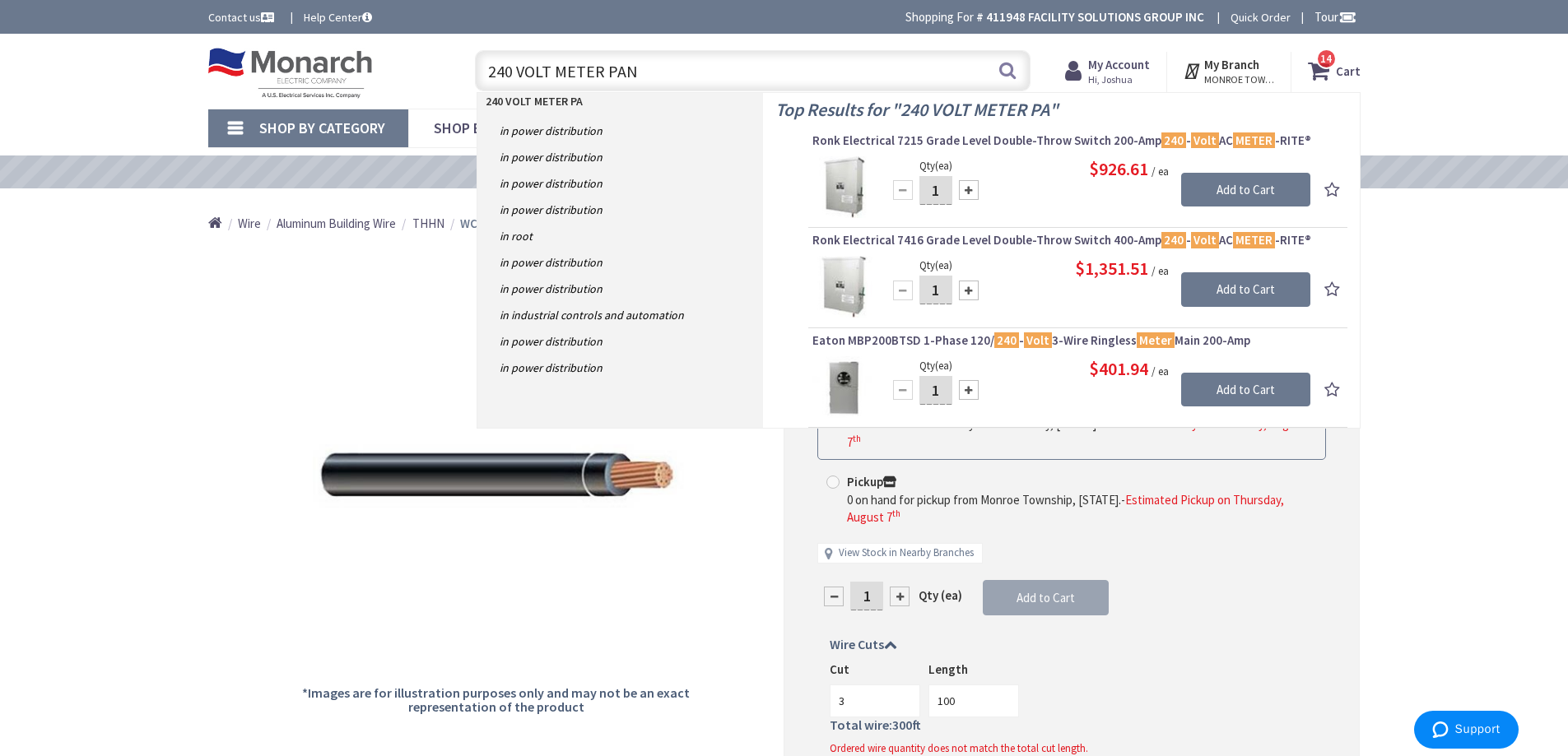 type on "240 VOLT METER PAN" 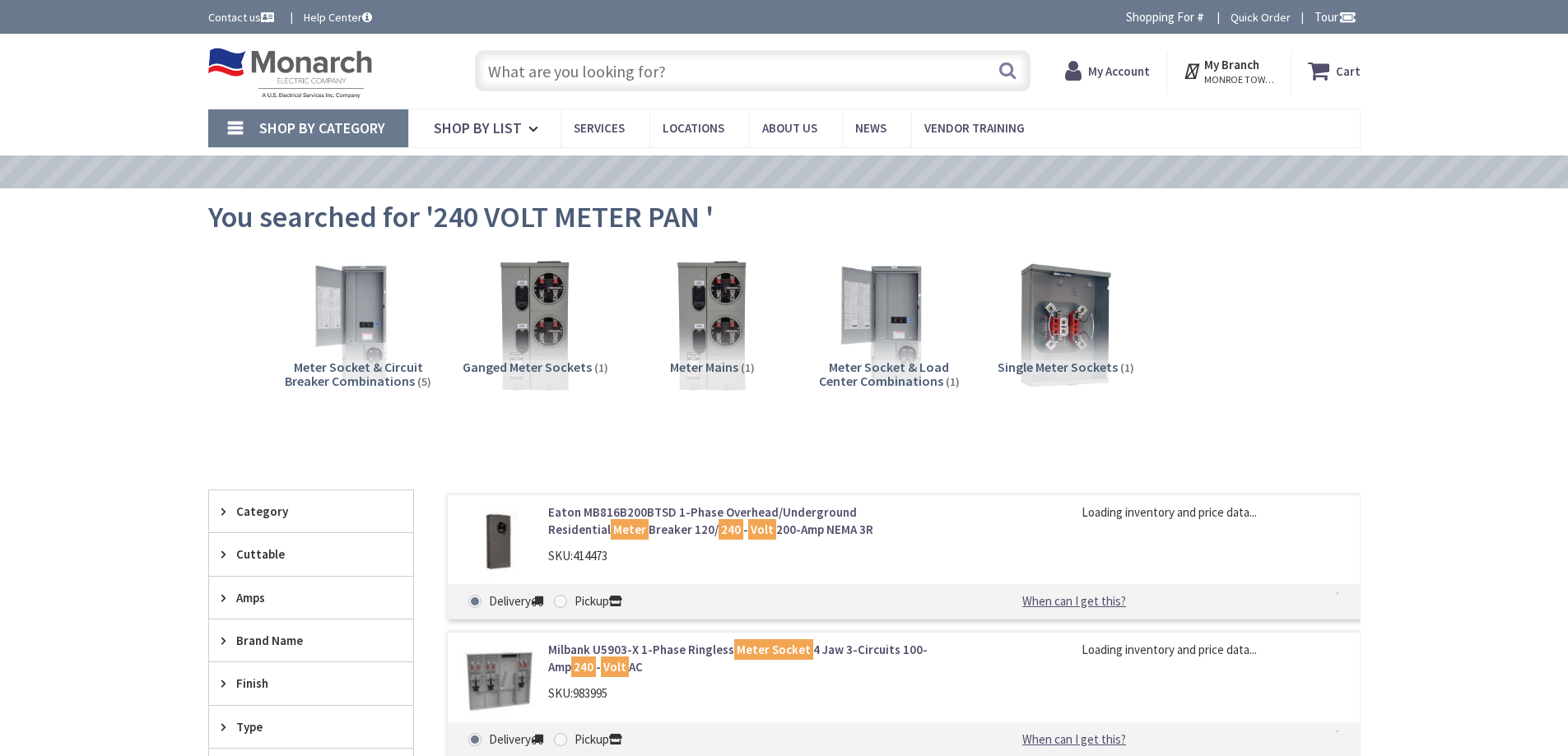 scroll, scrollTop: 0, scrollLeft: 0, axis: both 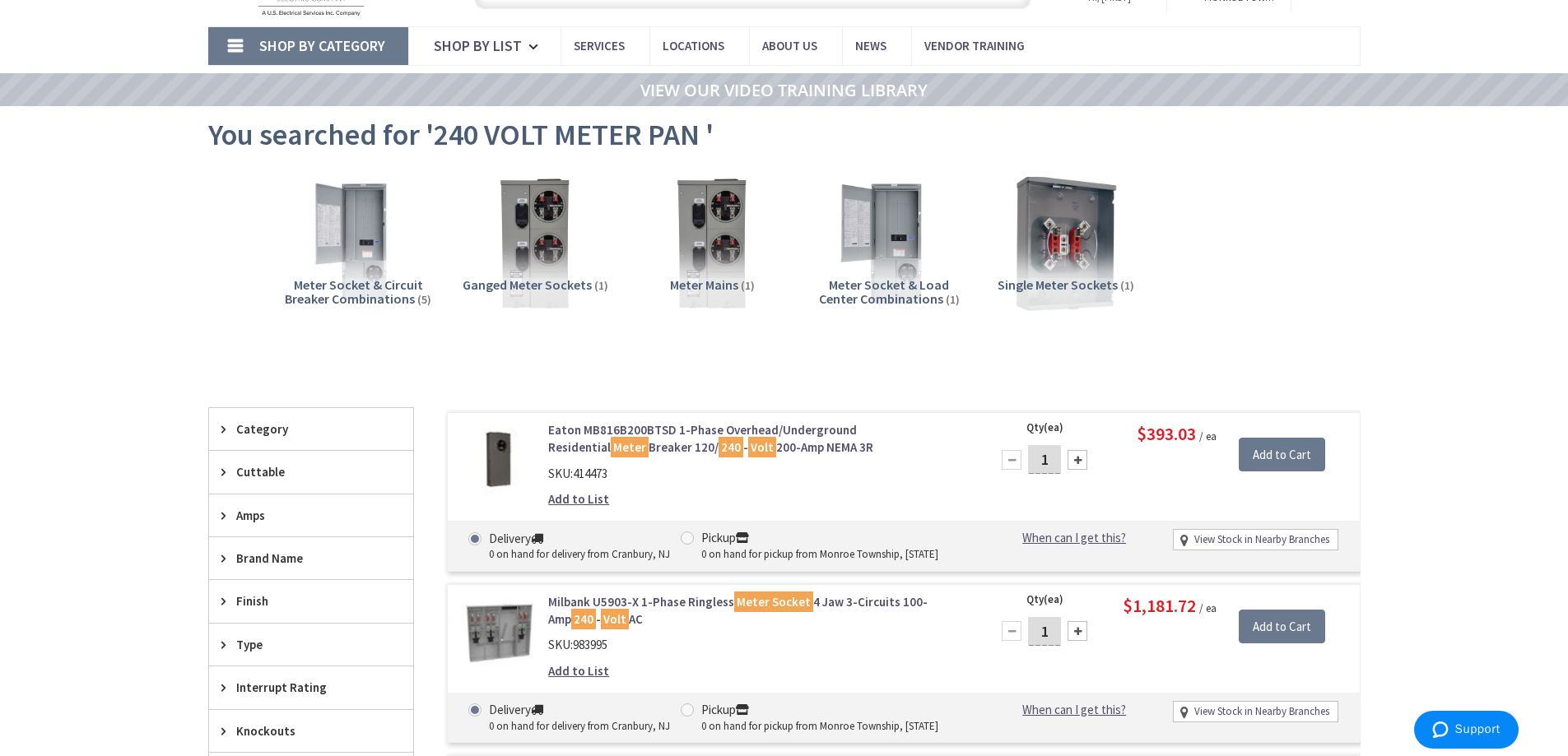 click at bounding box center (1065, 243) 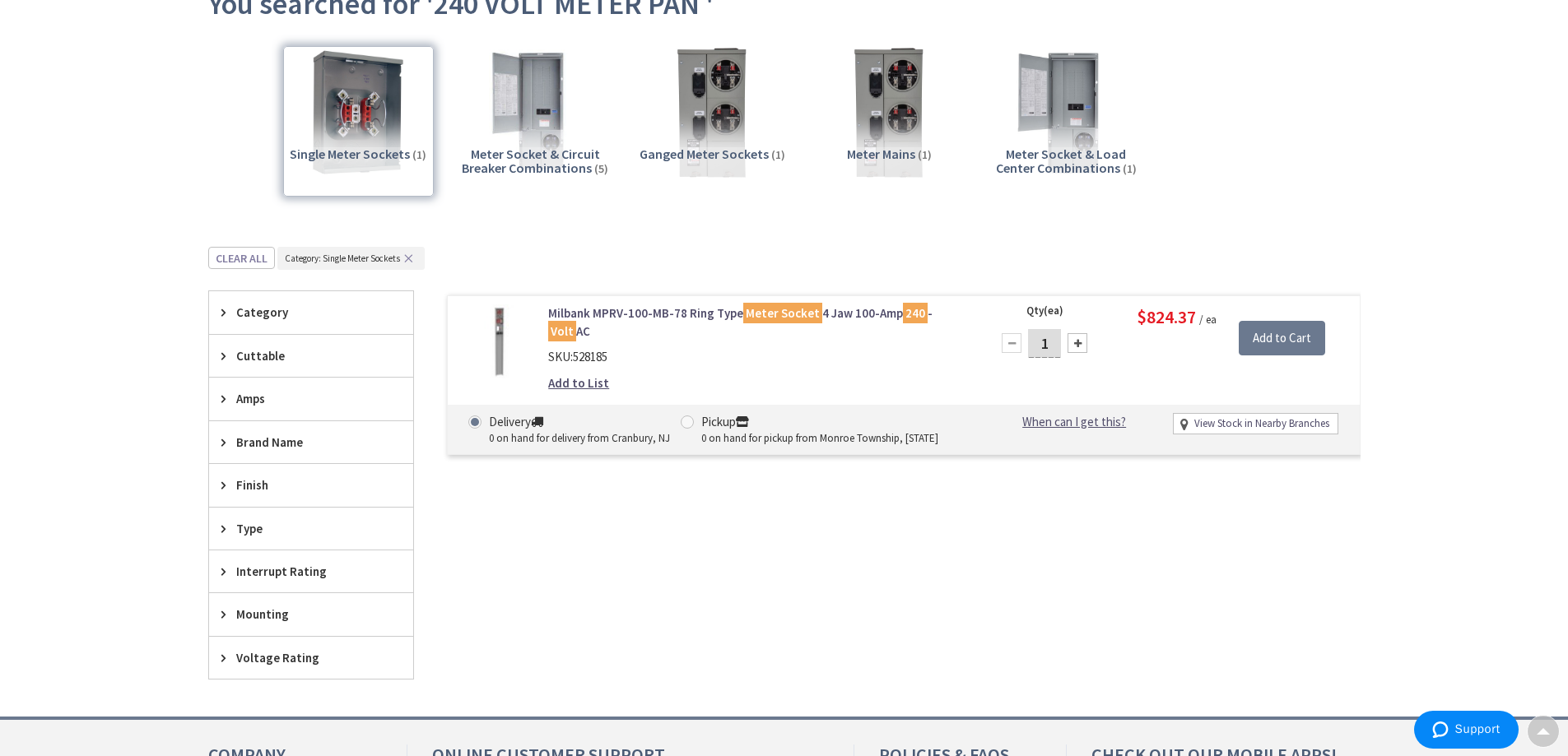 scroll, scrollTop: 0, scrollLeft: 0, axis: both 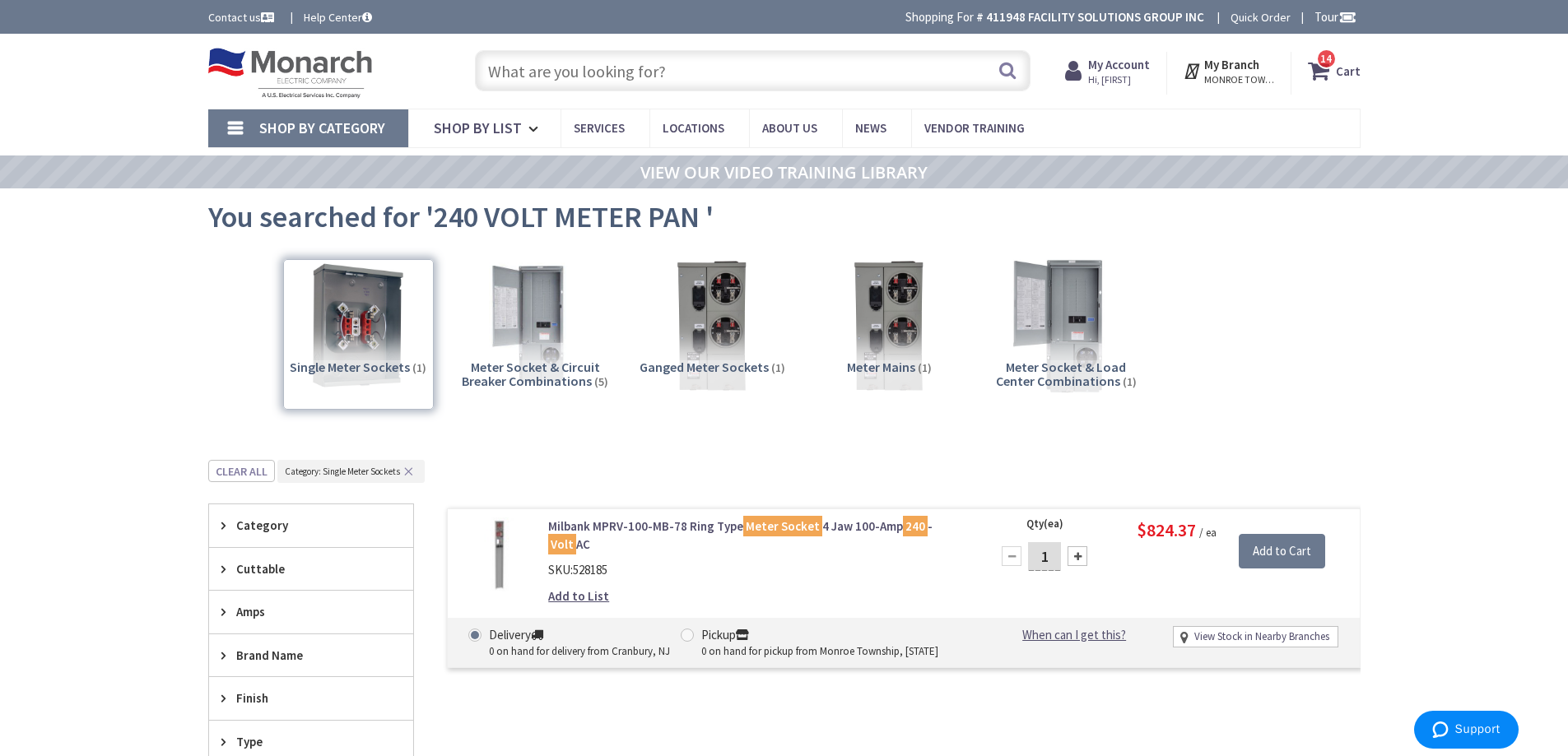 click at bounding box center [1065, 325] 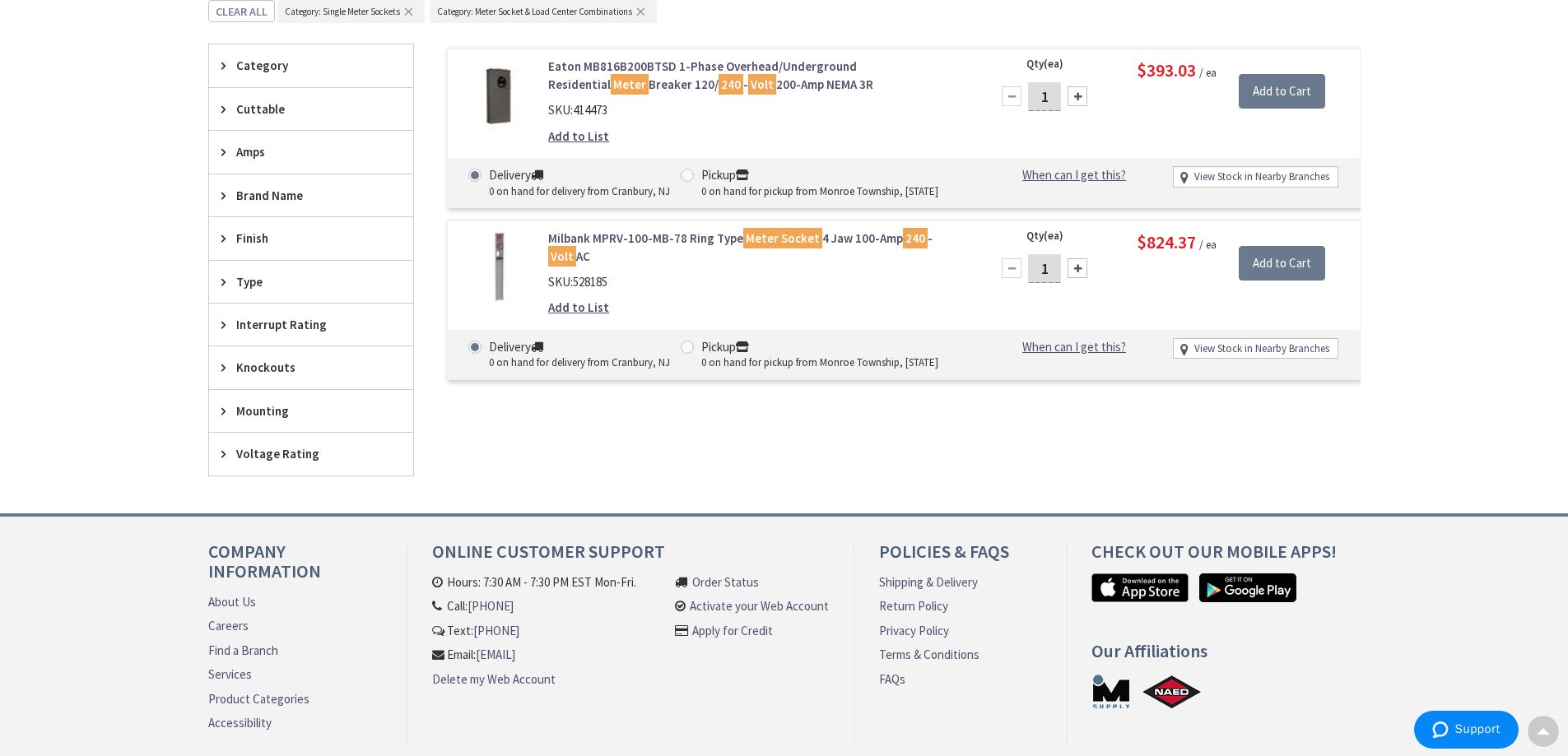 scroll, scrollTop: 131, scrollLeft: 0, axis: vertical 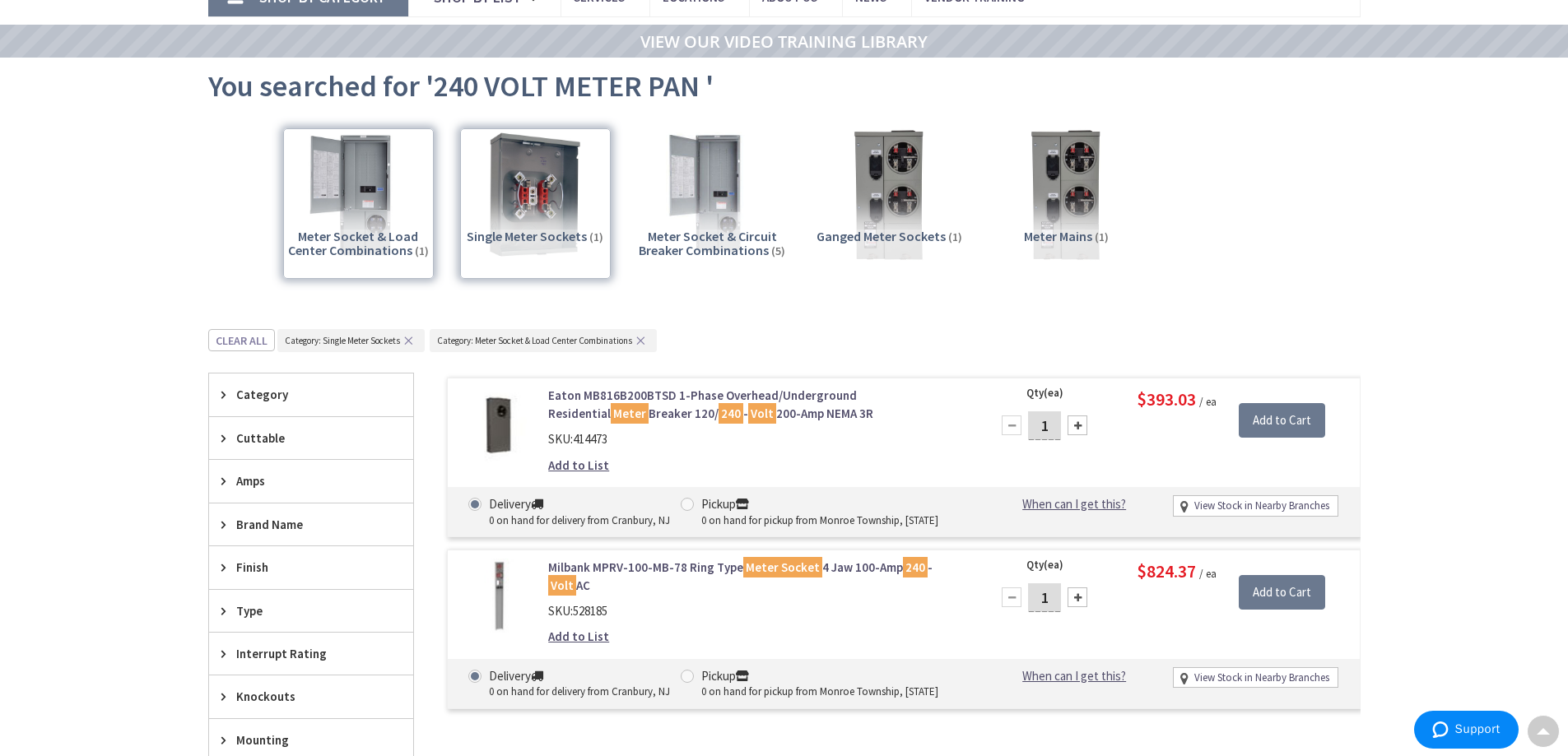 click on "Single Meter Sockets
(1)" at bounding box center (535, 203) 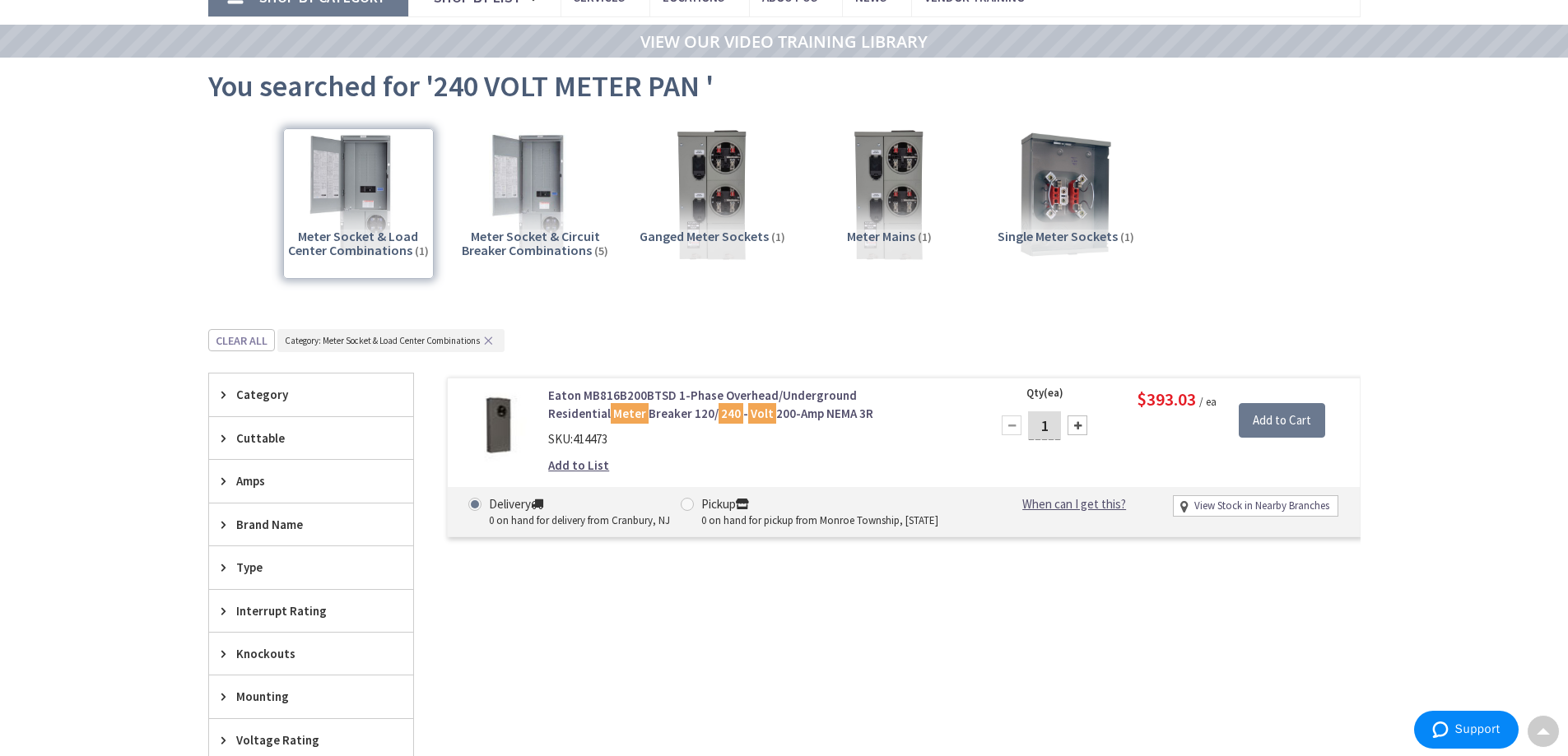 scroll, scrollTop: 0, scrollLeft: 0, axis: both 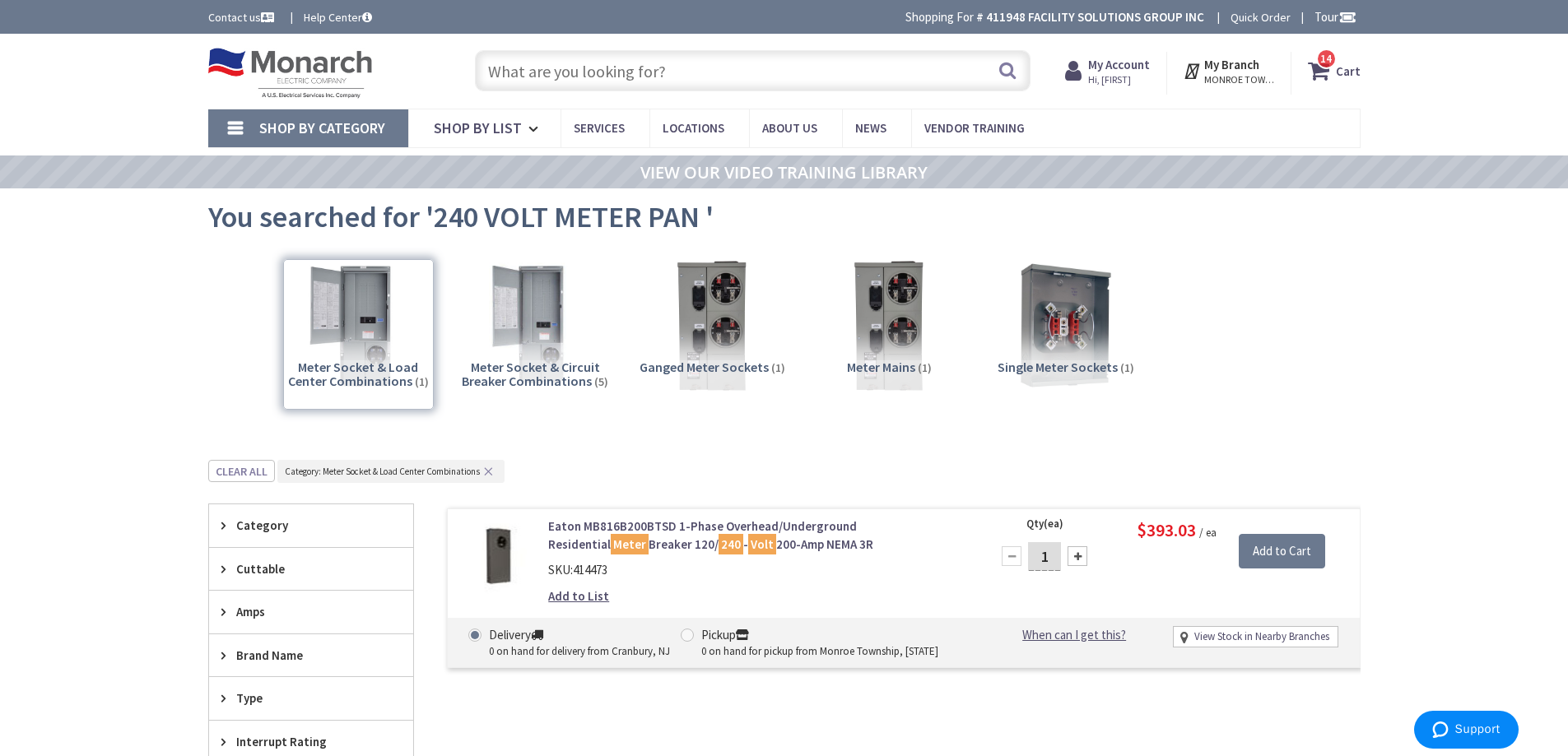 click on "Search" at bounding box center (748, 70) 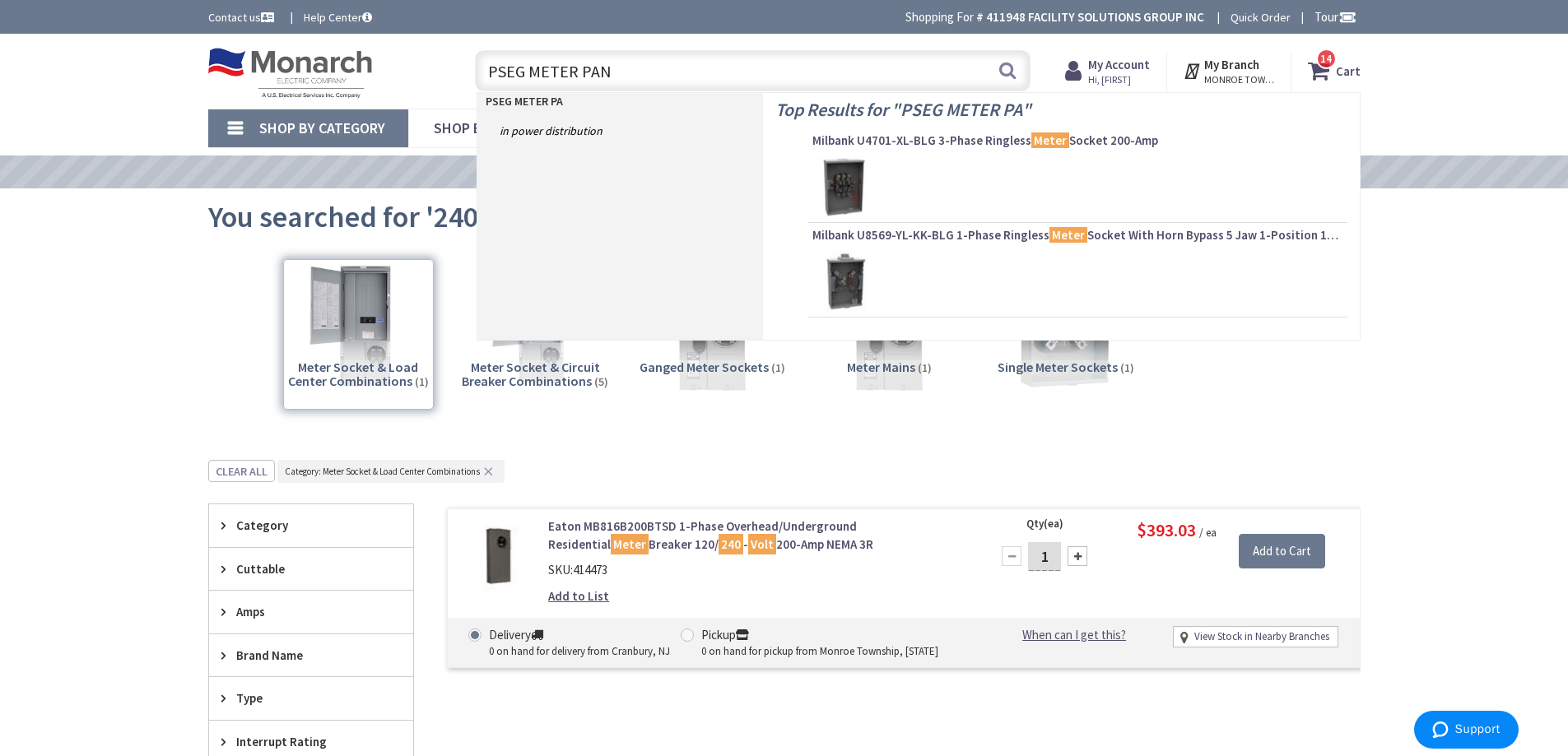 type on "PSEG METER PAN" 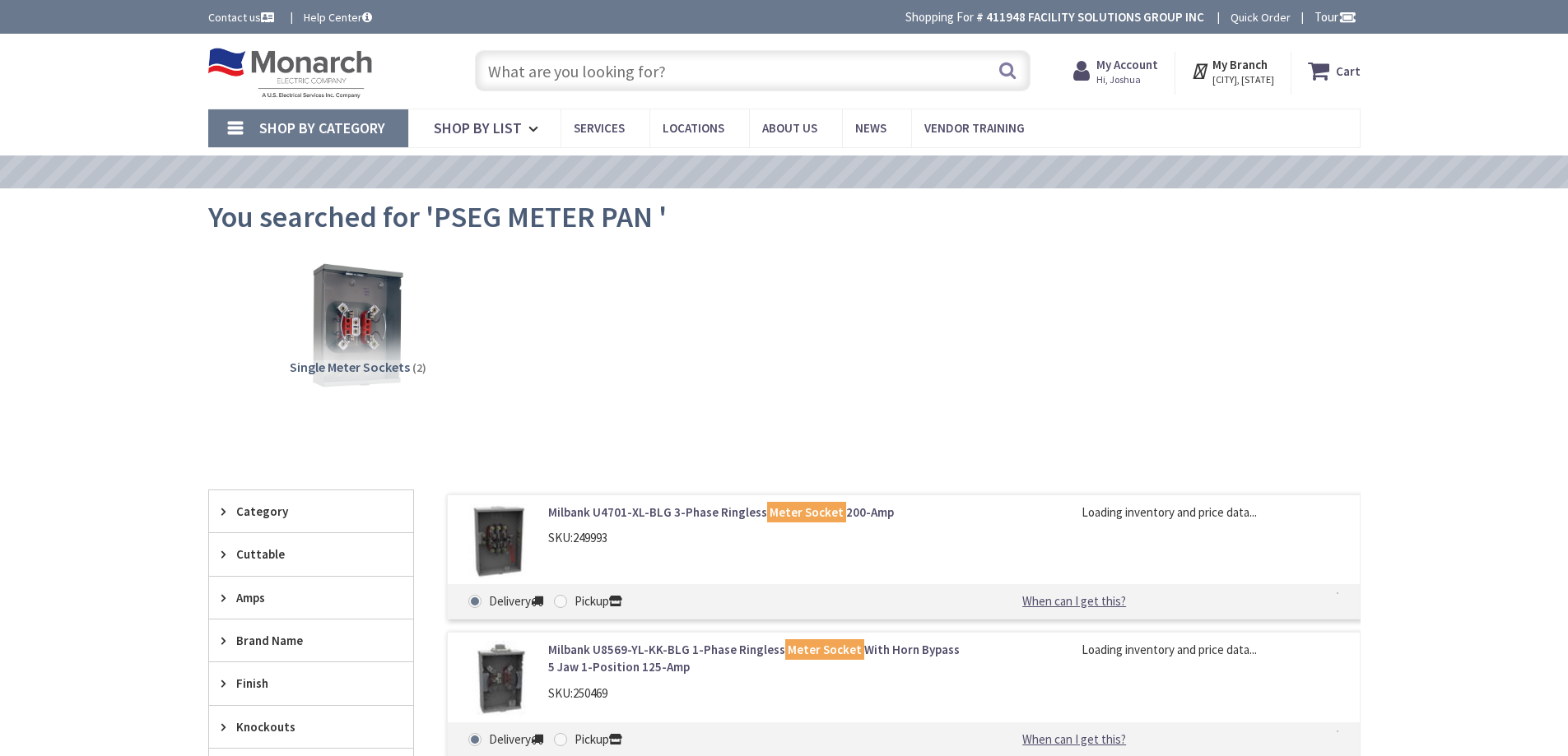 scroll, scrollTop: 0, scrollLeft: 0, axis: both 